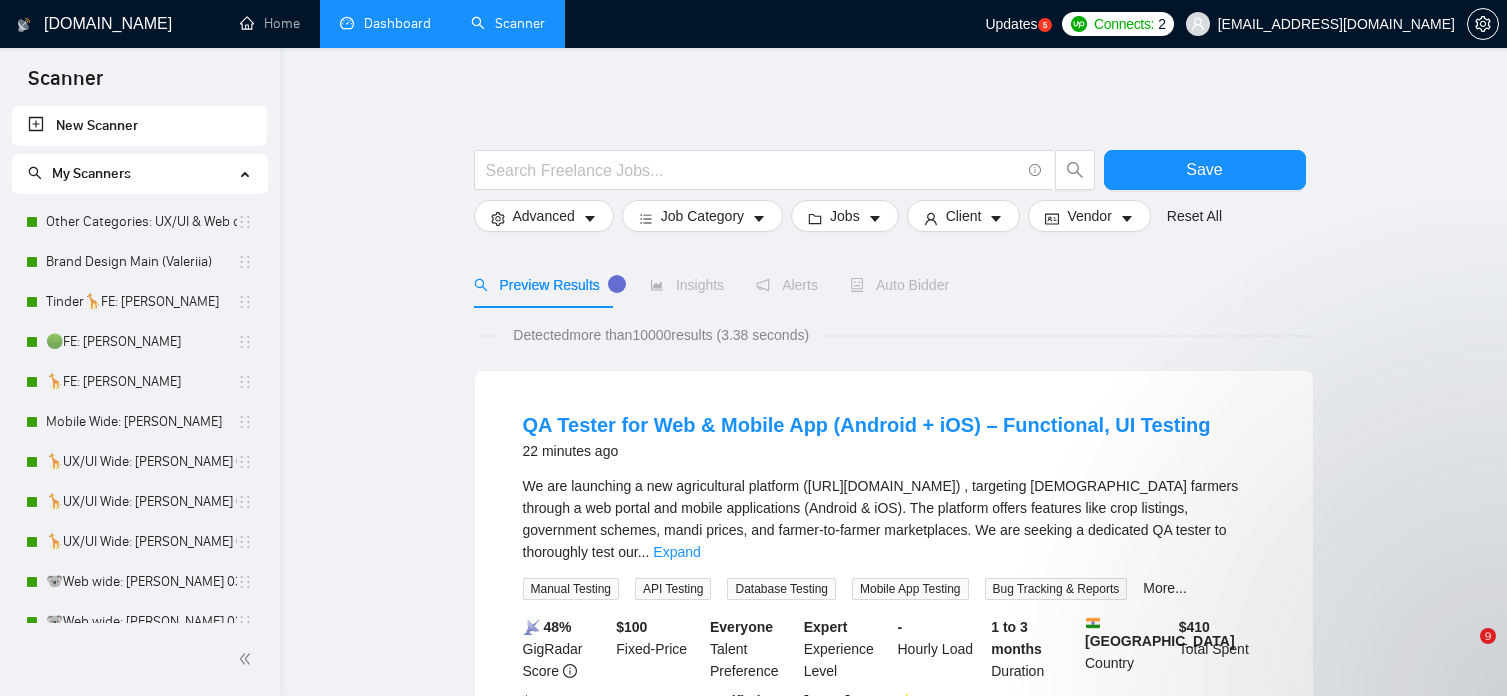 scroll, scrollTop: 0, scrollLeft: 0, axis: both 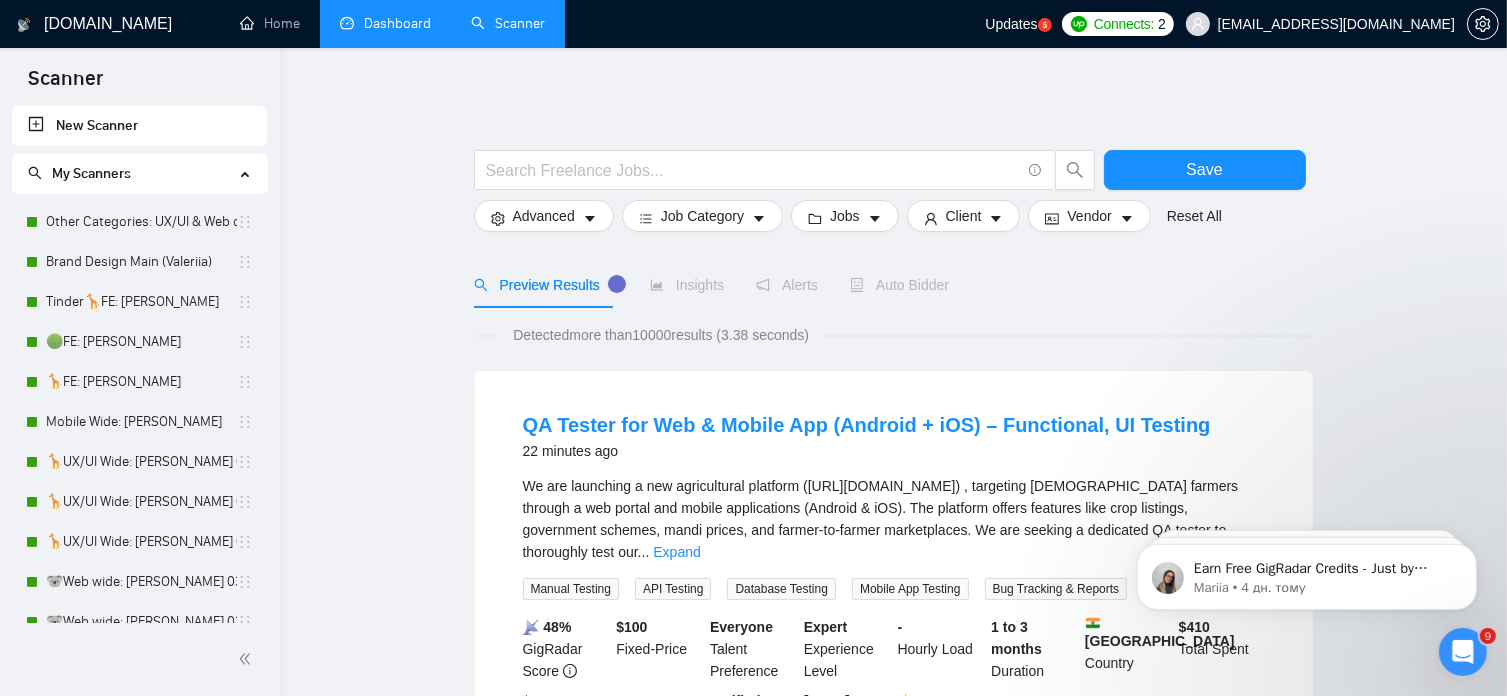 click on "Dashboard" at bounding box center (385, 23) 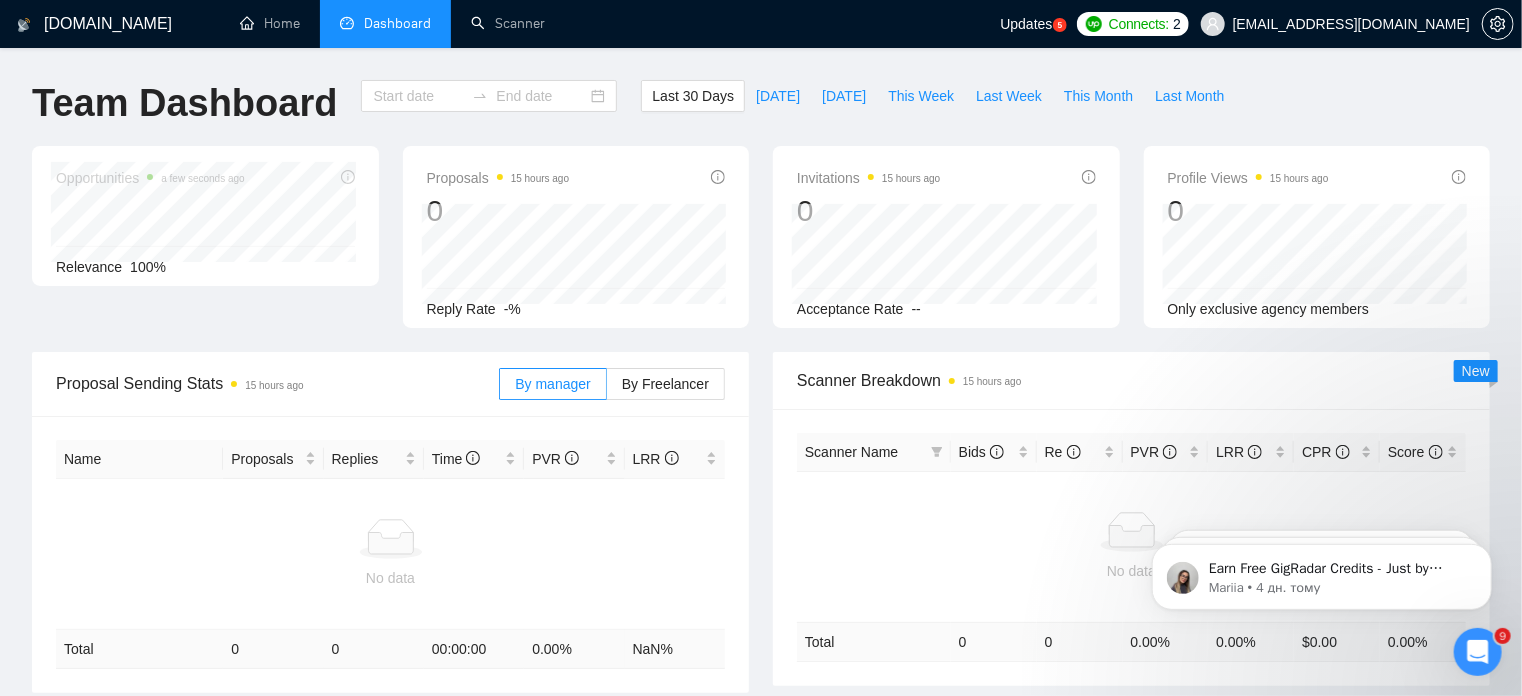 type on "[DATE]" 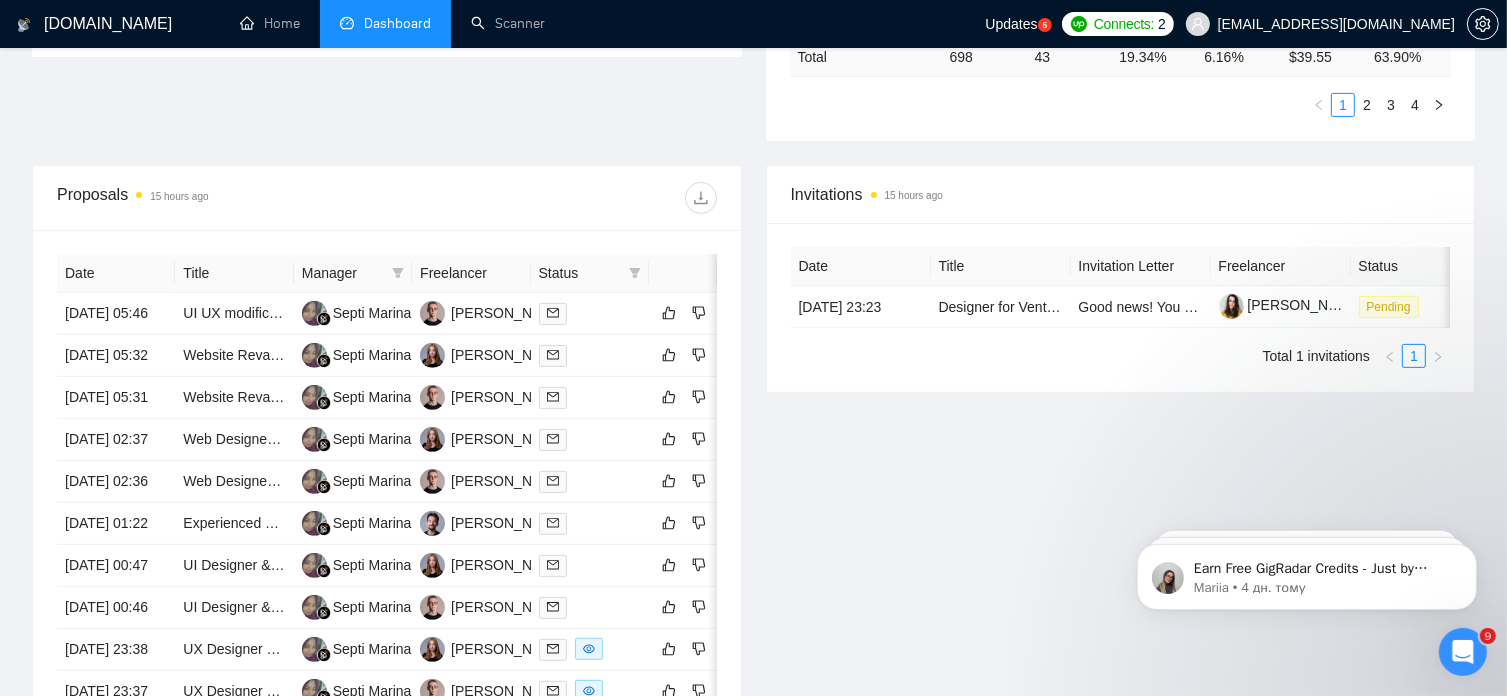 scroll, scrollTop: 650, scrollLeft: 0, axis: vertical 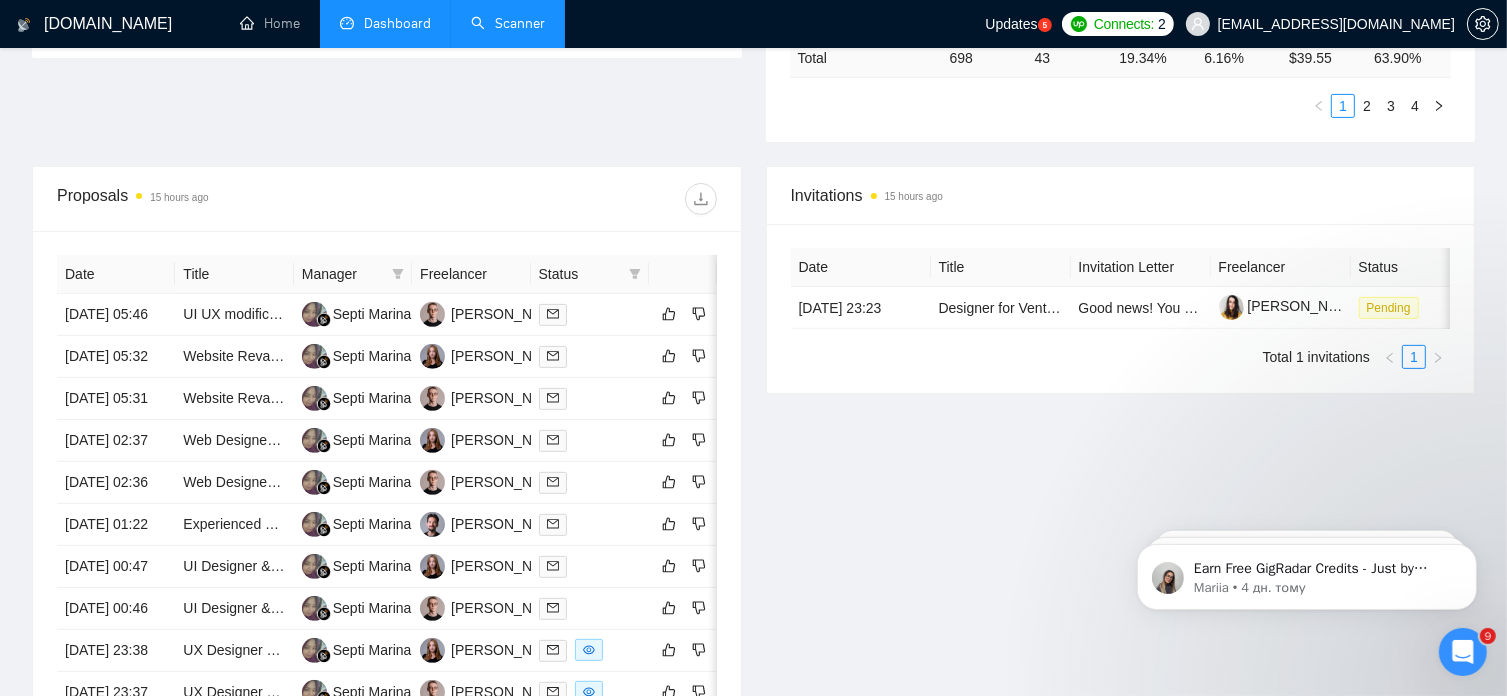 click on "Scanner" at bounding box center (508, 23) 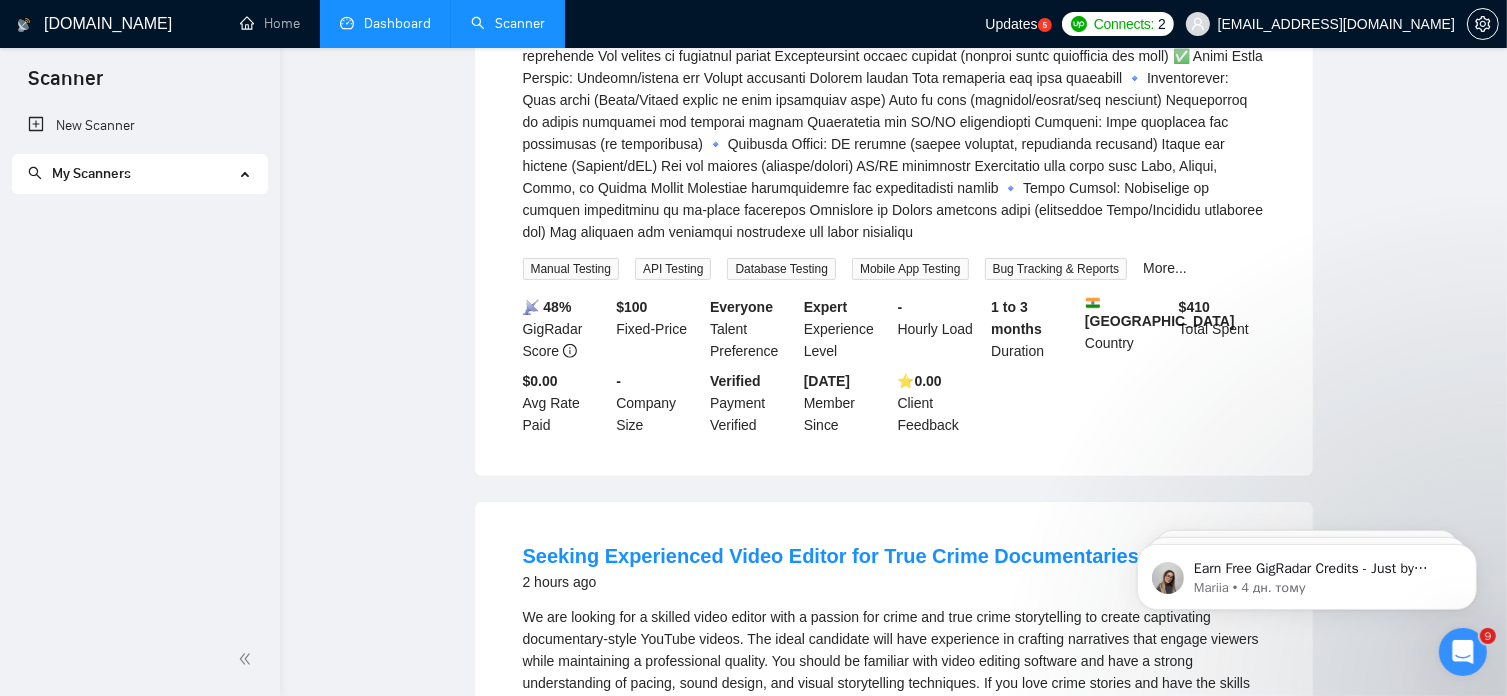 scroll, scrollTop: 0, scrollLeft: 0, axis: both 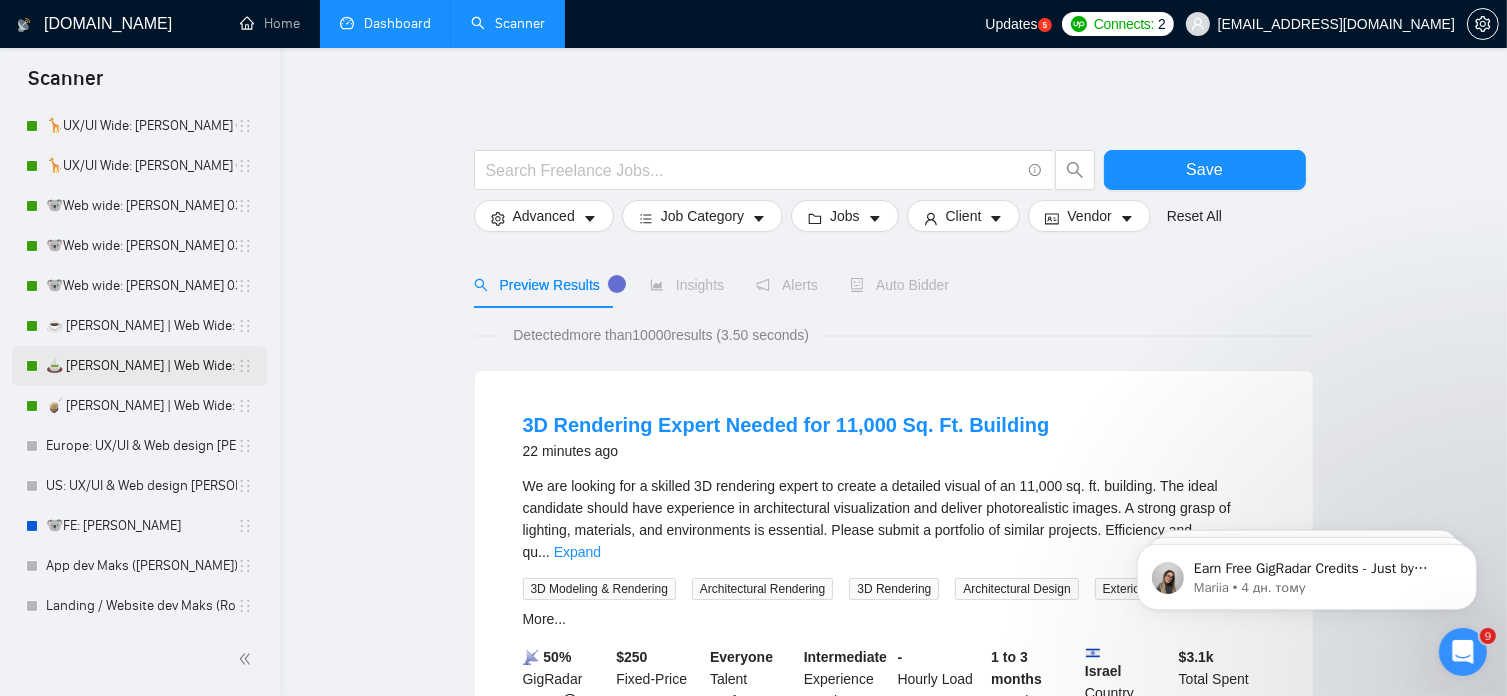 click on "🍵 [PERSON_NAME] | Web Wide: 23/07 - Bid in Range" at bounding box center (141, 366) 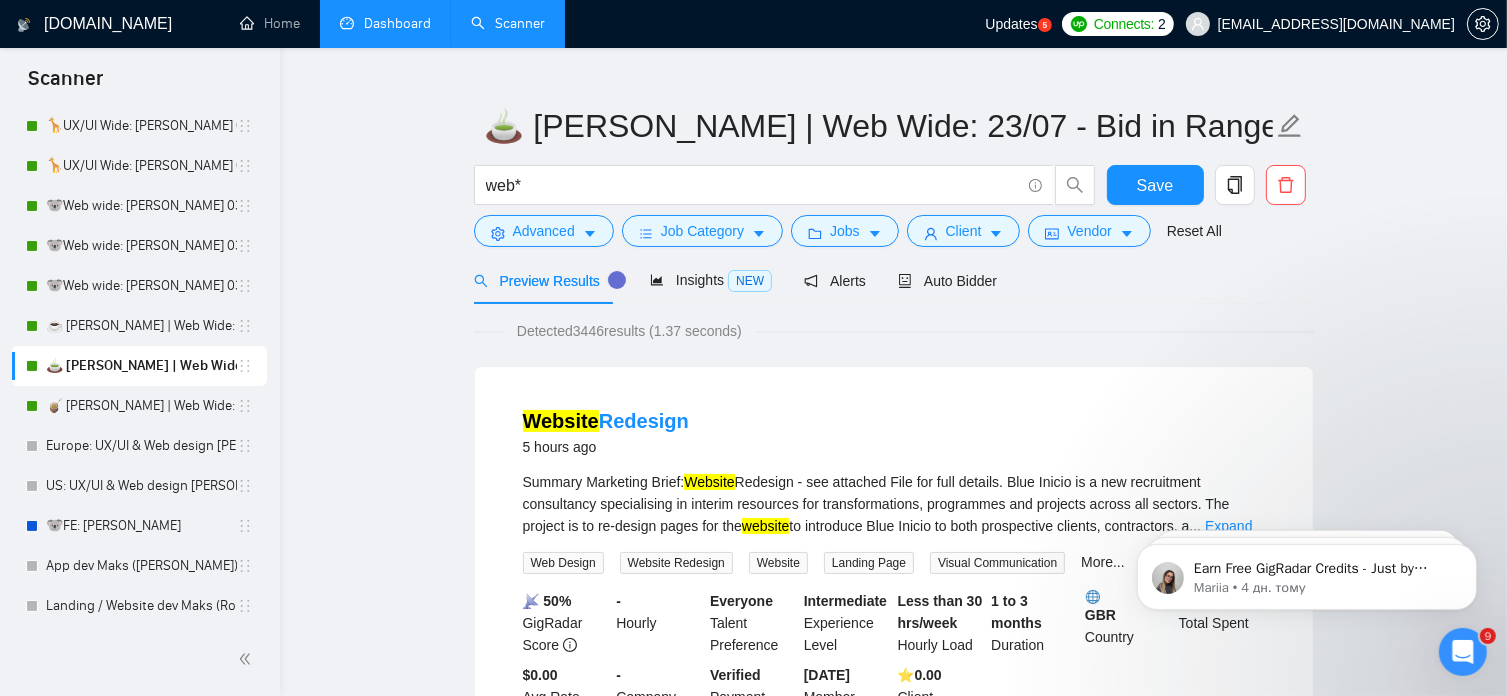 scroll, scrollTop: 39, scrollLeft: 0, axis: vertical 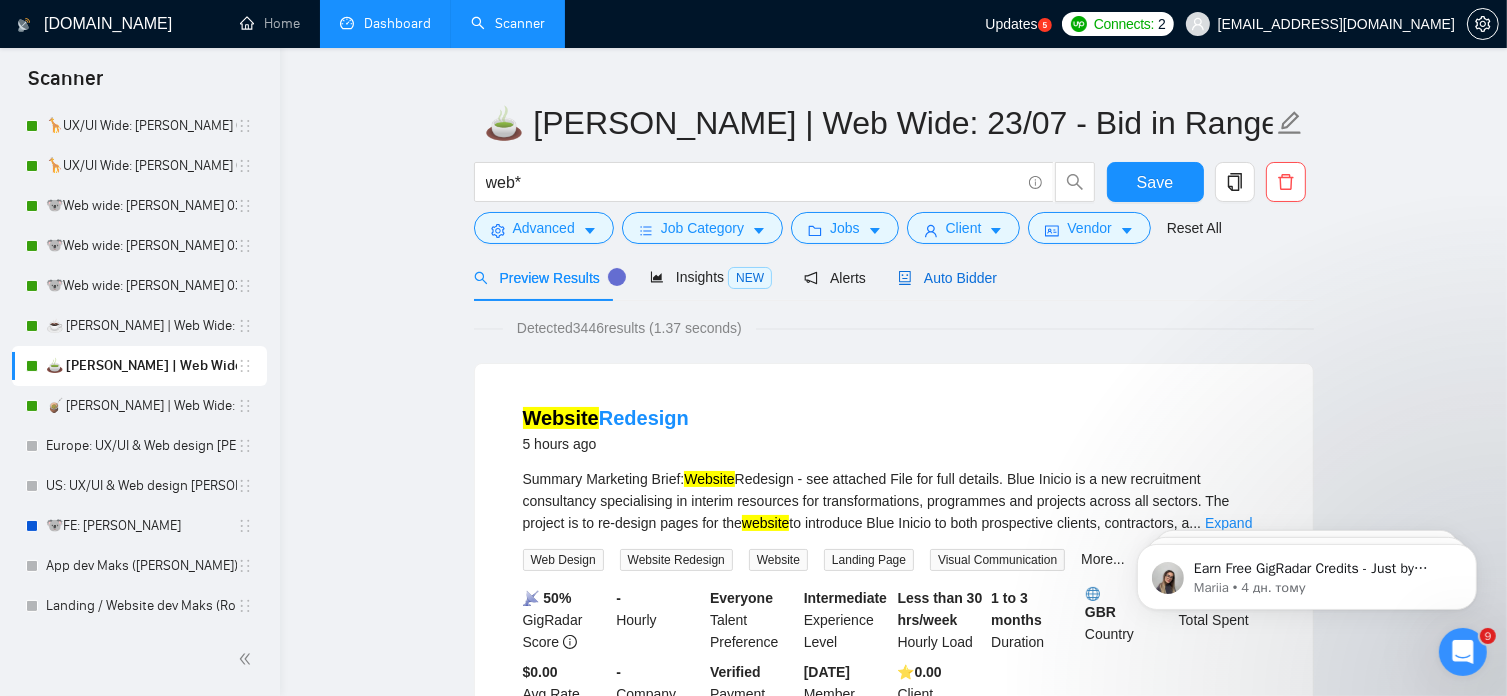 click on "Auto Bidder" at bounding box center [947, 278] 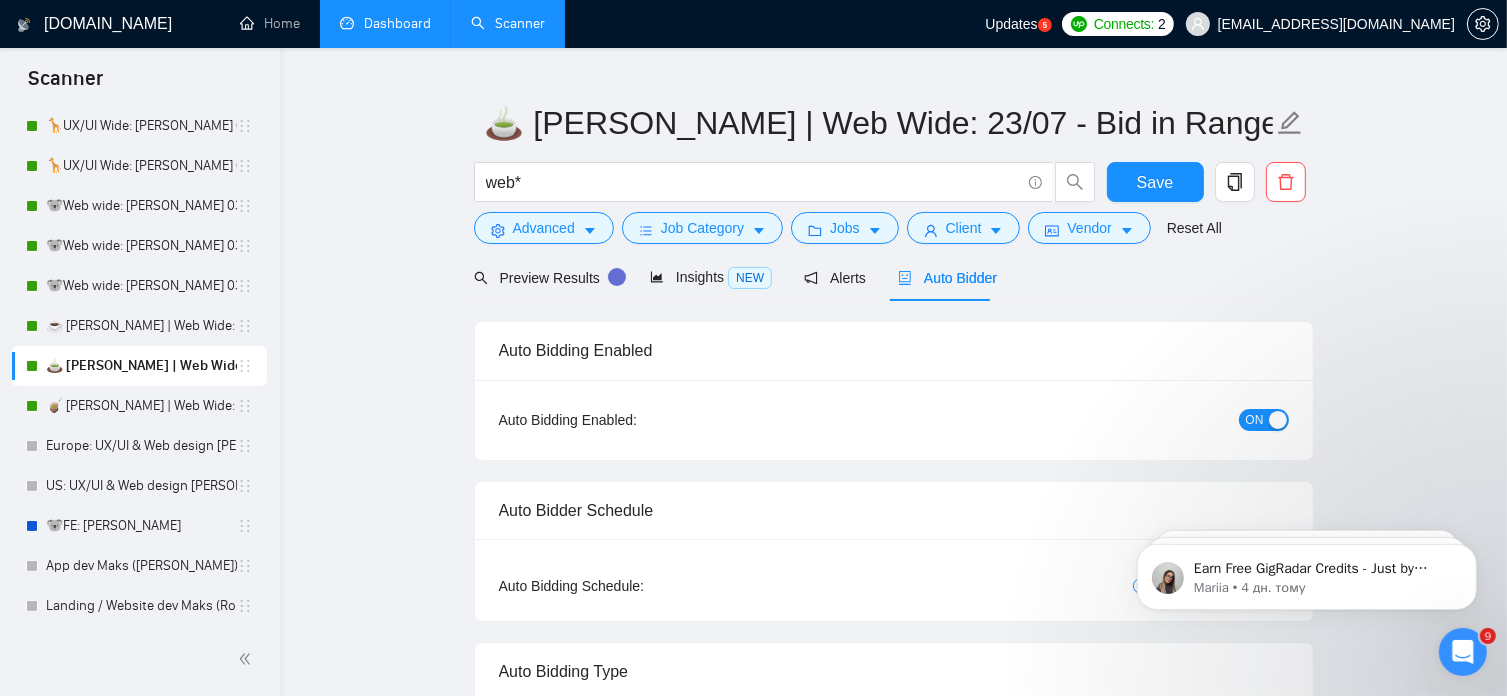 radio on "false" 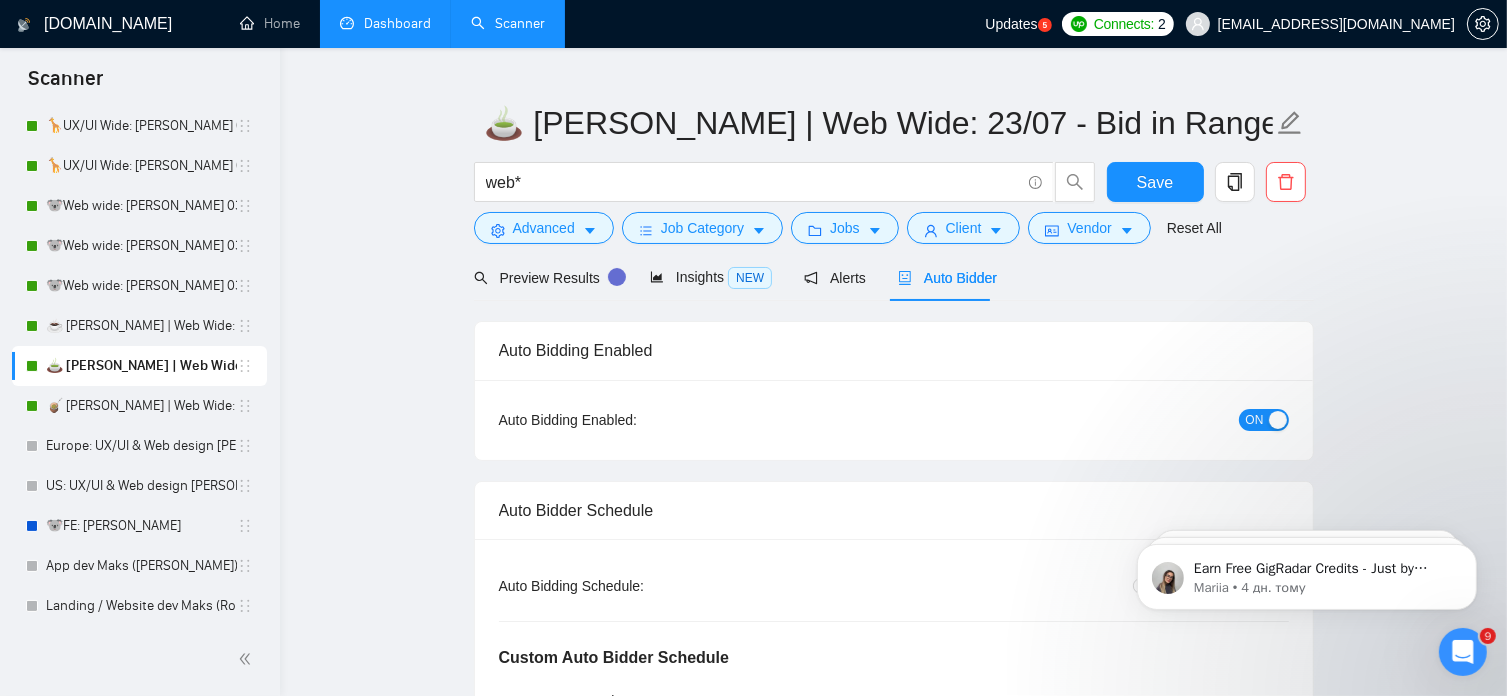 type 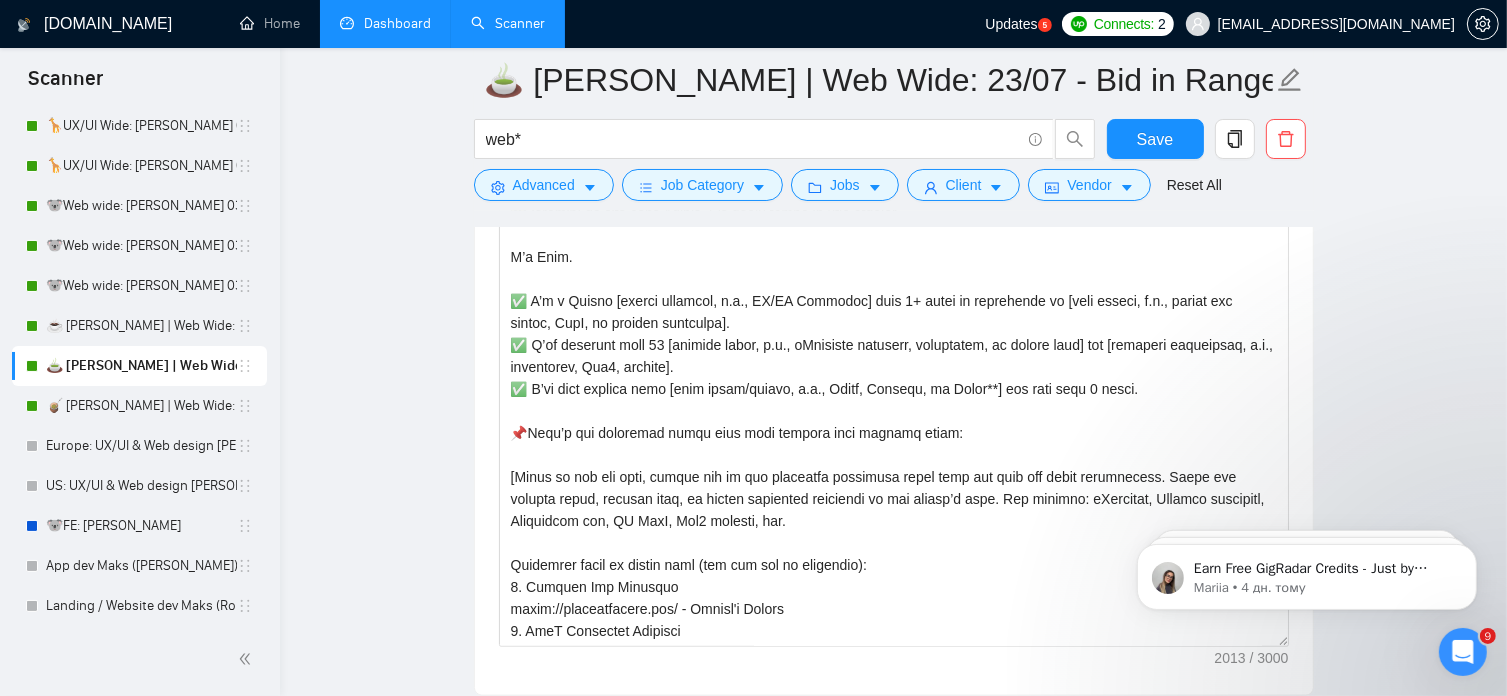 scroll, scrollTop: 2222, scrollLeft: 0, axis: vertical 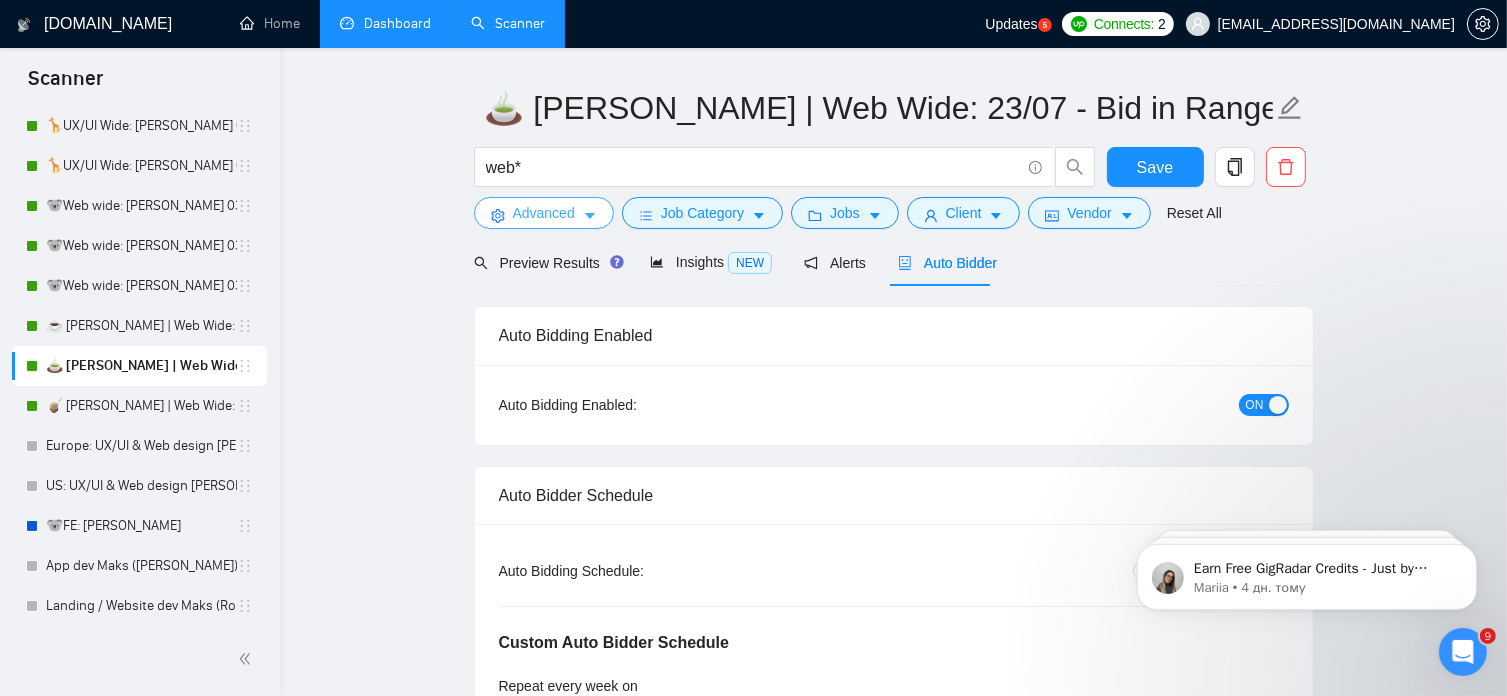 click 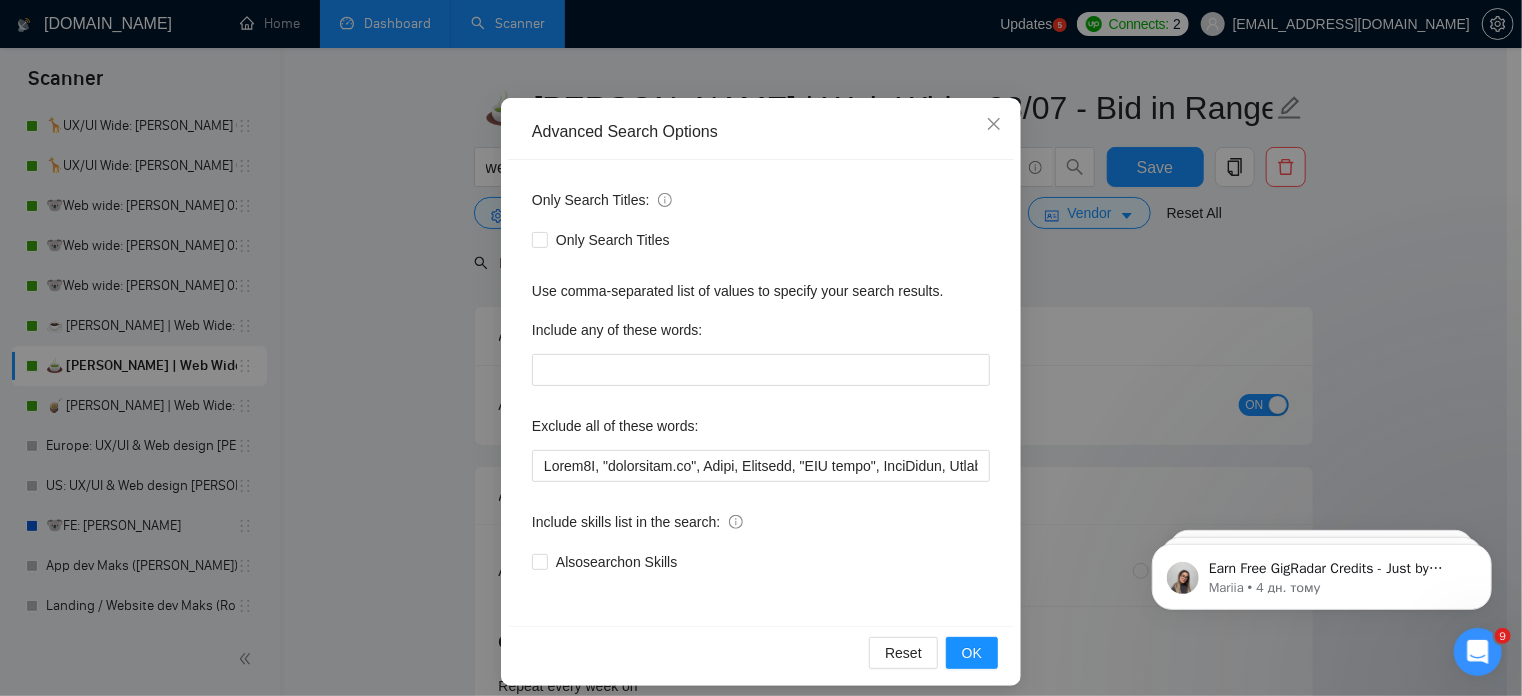 scroll, scrollTop: 136, scrollLeft: 0, axis: vertical 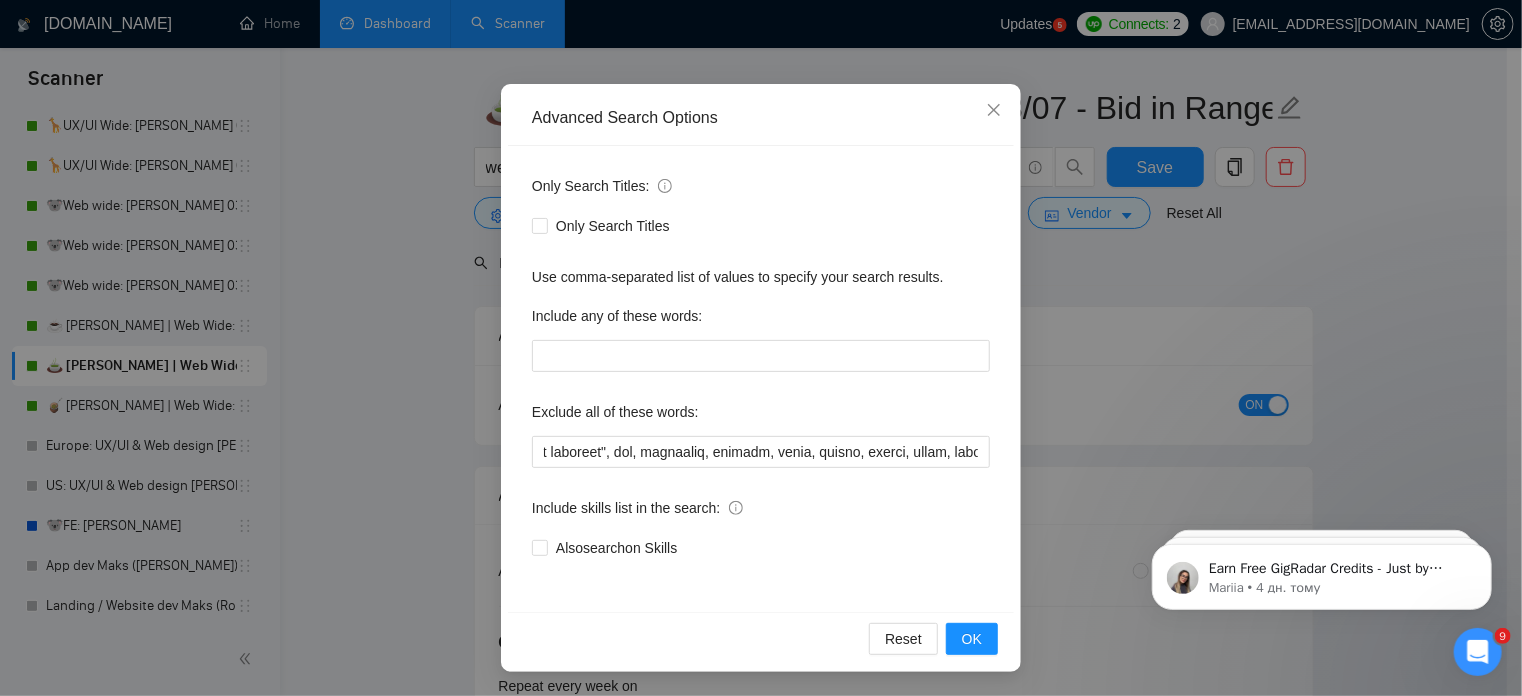 click on "Advanced Search Options Only Search Titles:   Only Search Titles Use comma-separated list of values to specify your search results. Include any of these words: Exclude all of these words: Include skills list in the search:   Also  search  on Skills Reset OK" at bounding box center (761, 348) 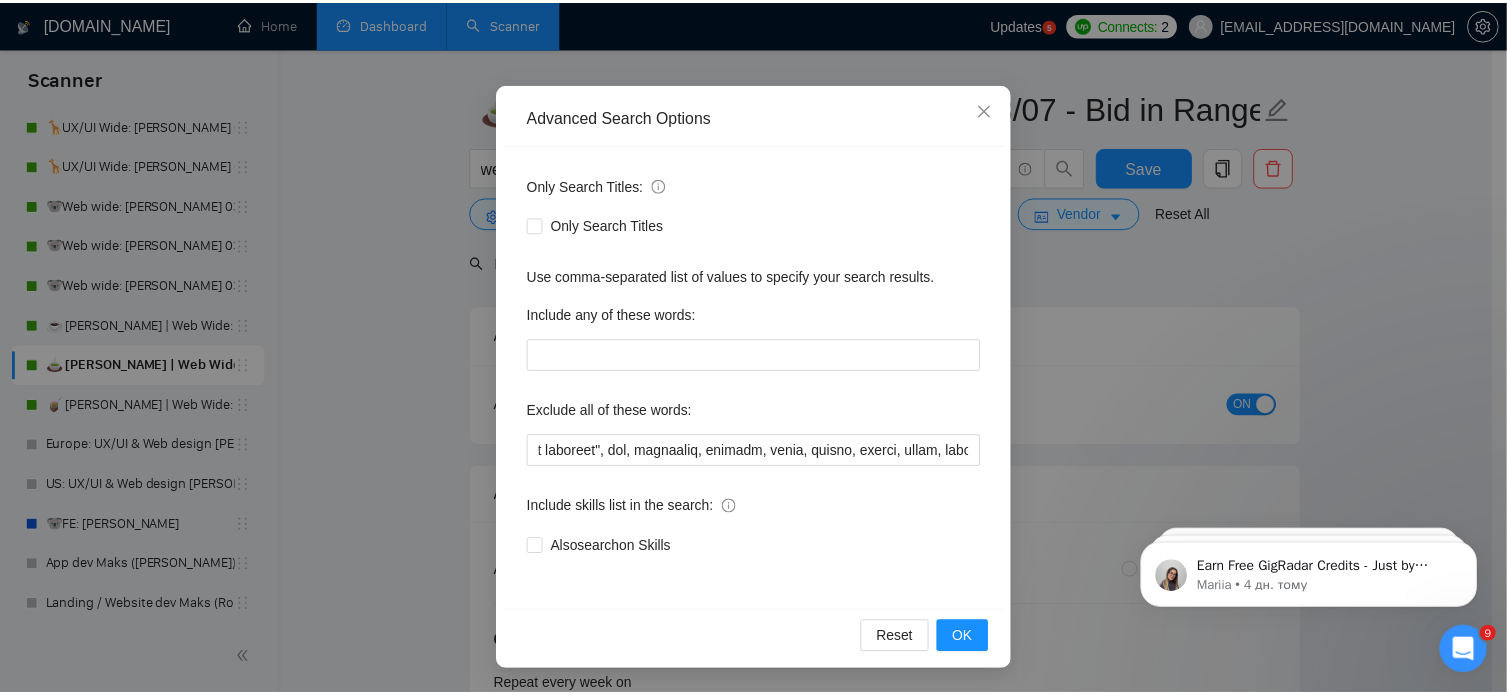 scroll, scrollTop: 36, scrollLeft: 0, axis: vertical 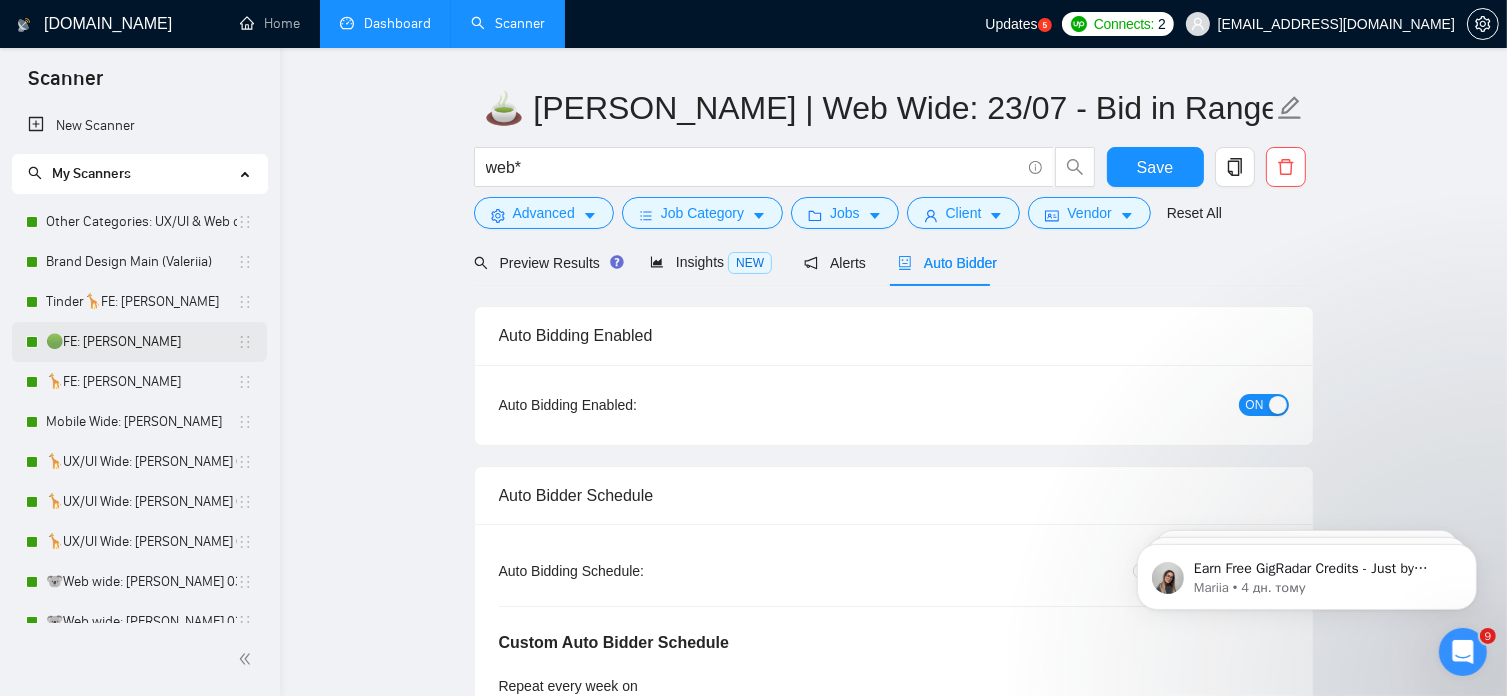 click on "🟢FE: [PERSON_NAME]" at bounding box center [141, 342] 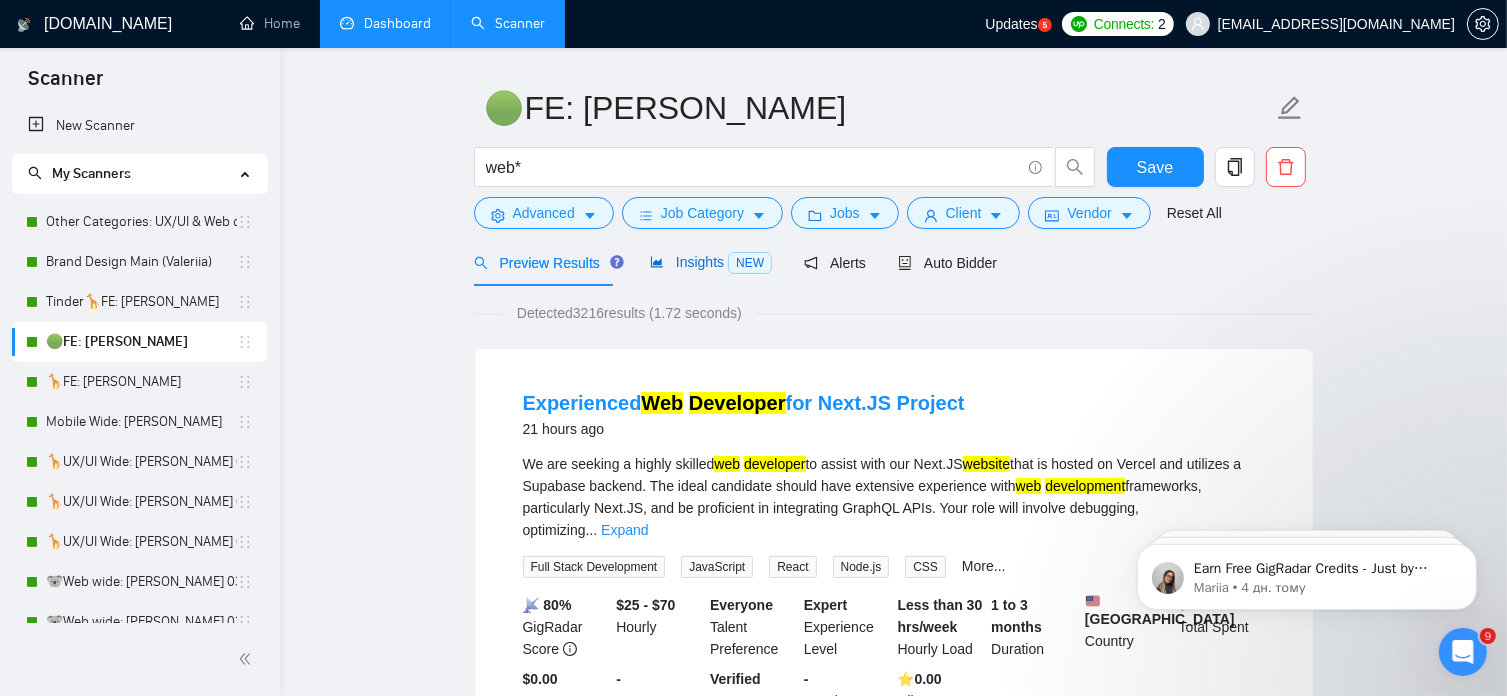 click on "Insights NEW" at bounding box center [711, 262] 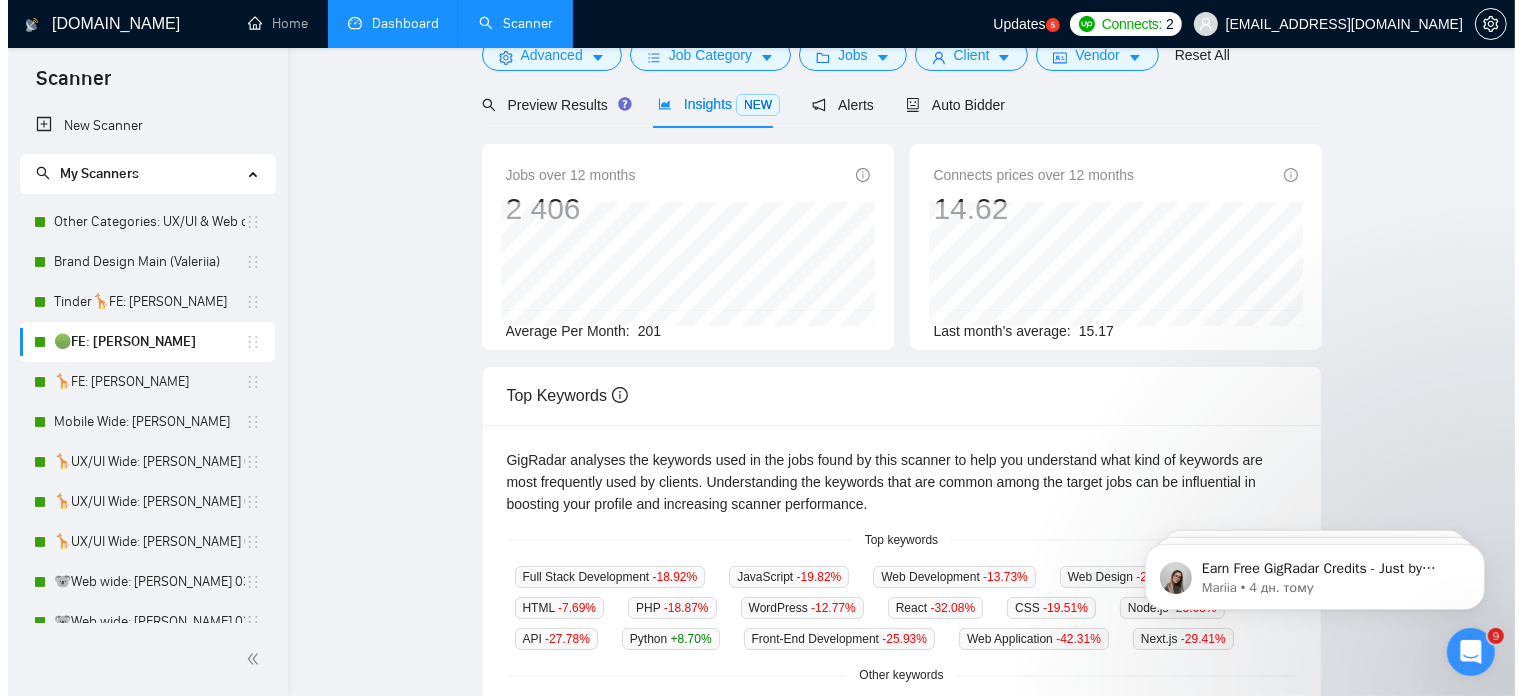 scroll, scrollTop: 0, scrollLeft: 0, axis: both 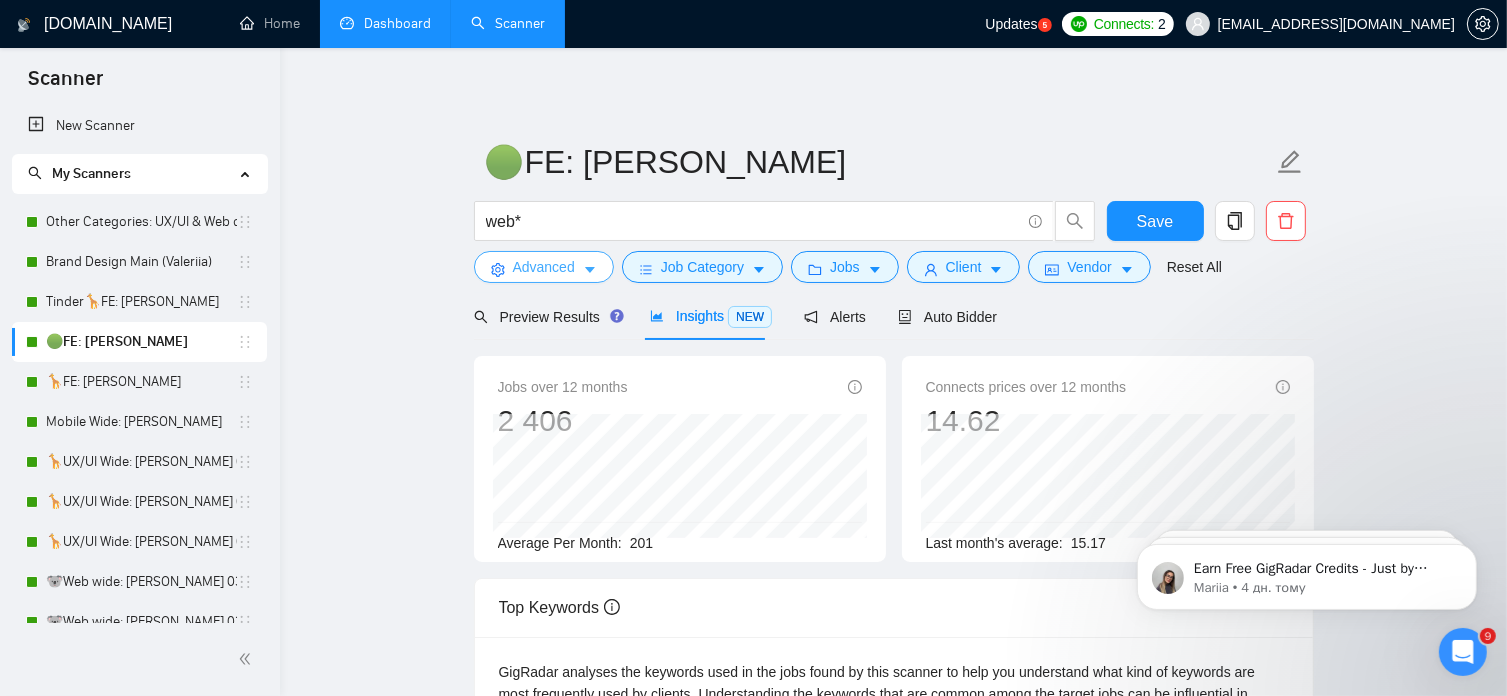 click on "Advanced" at bounding box center [544, 267] 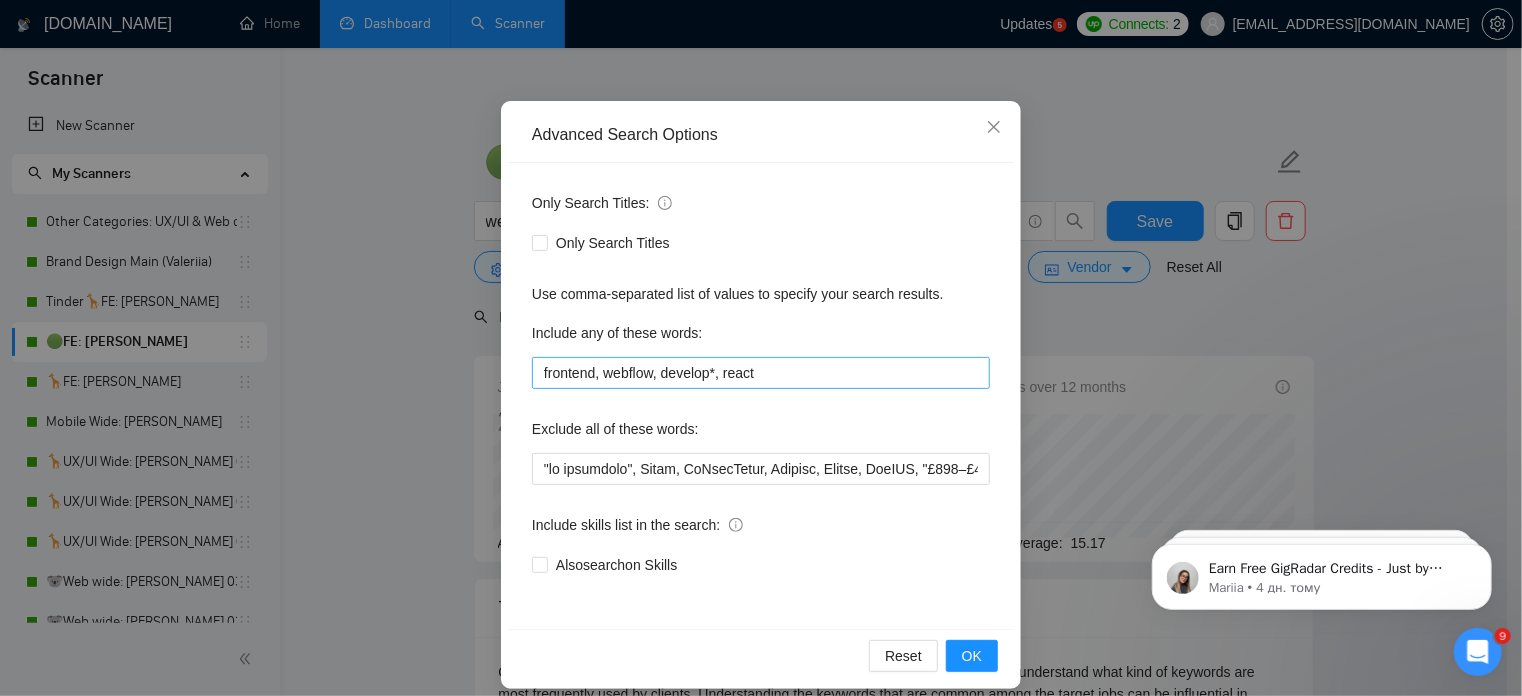 scroll, scrollTop: 120, scrollLeft: 0, axis: vertical 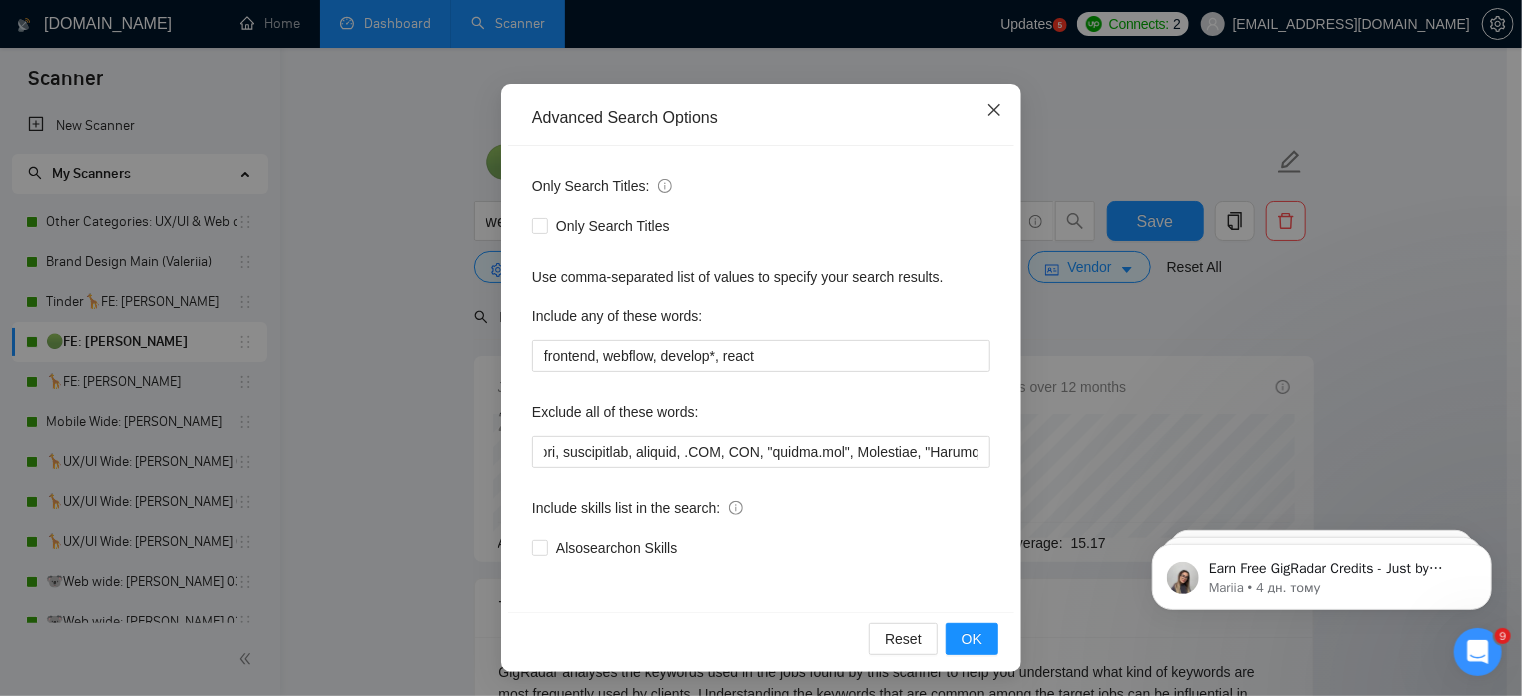 click 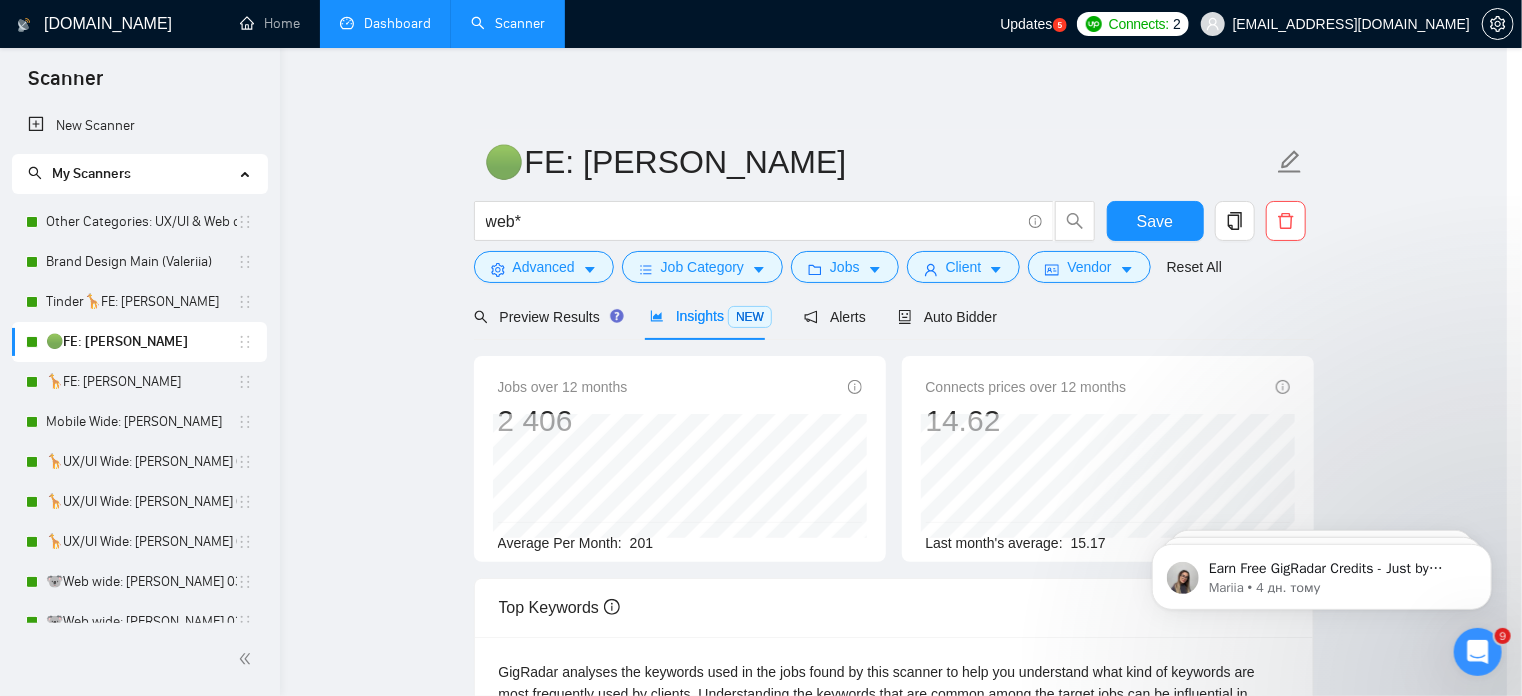 scroll, scrollTop: 36, scrollLeft: 0, axis: vertical 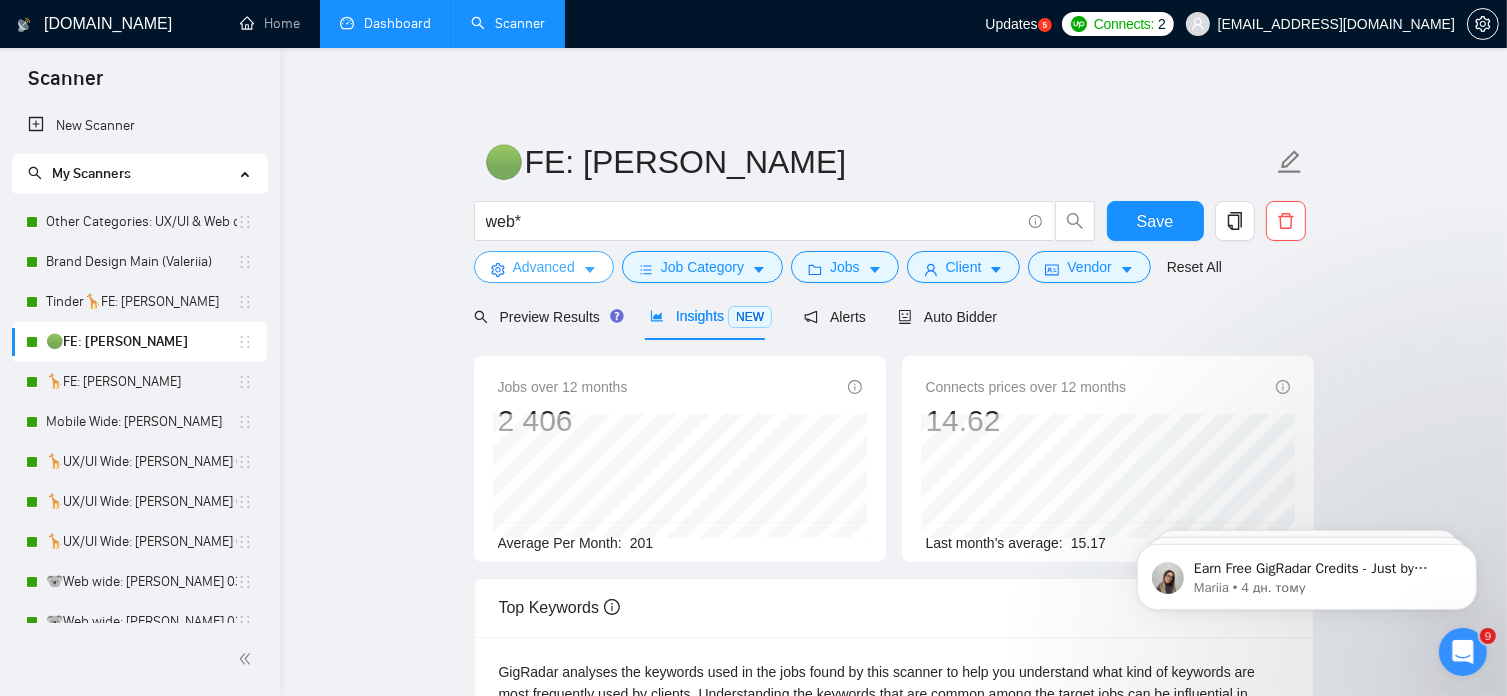 click on "Advanced" at bounding box center (544, 267) 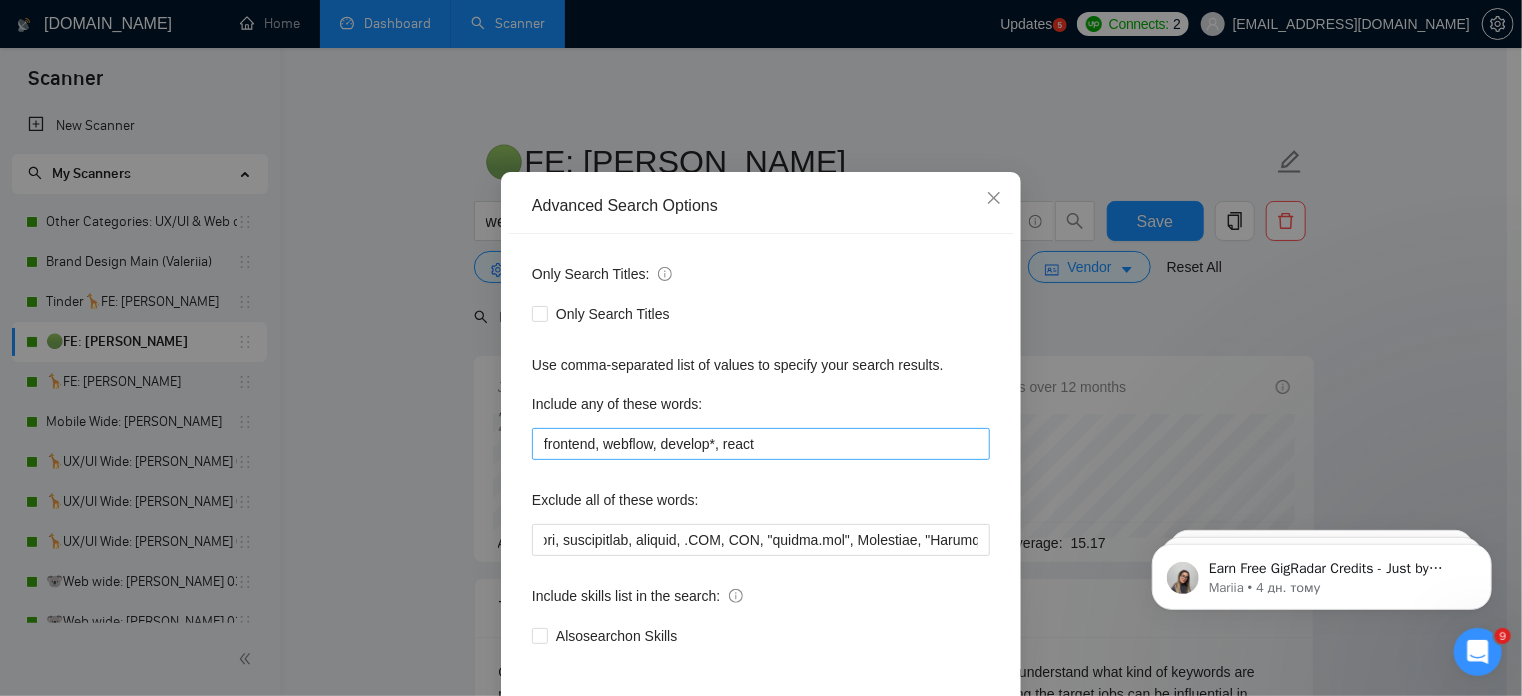 scroll, scrollTop: 48, scrollLeft: 0, axis: vertical 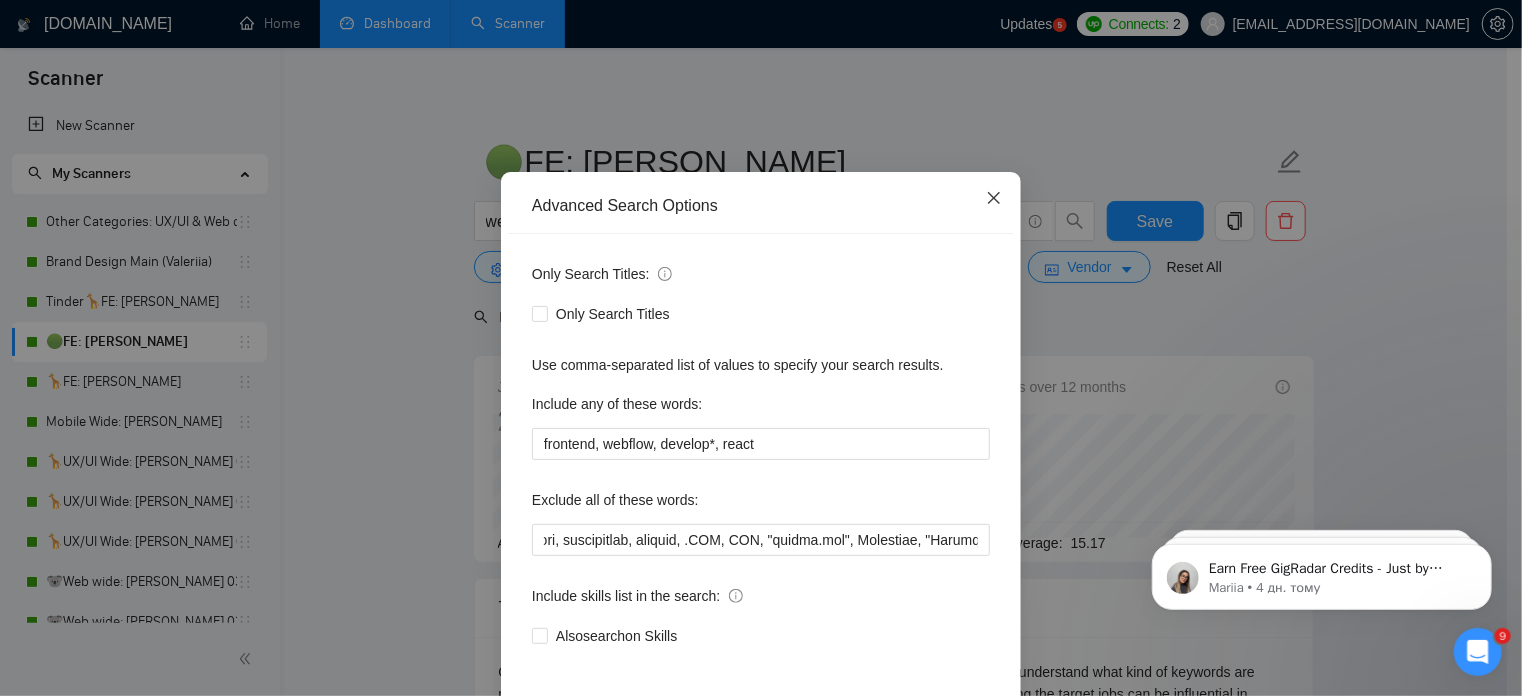 click 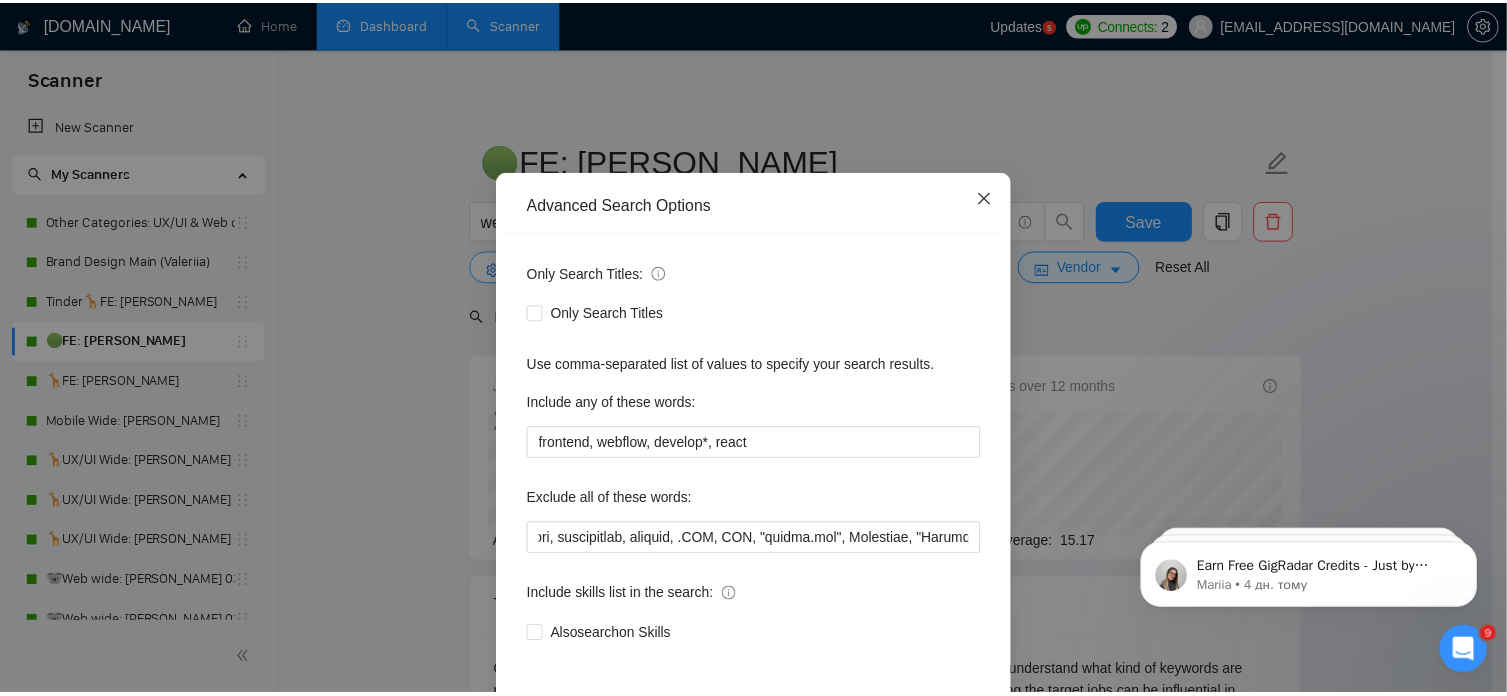 scroll, scrollTop: 0, scrollLeft: 0, axis: both 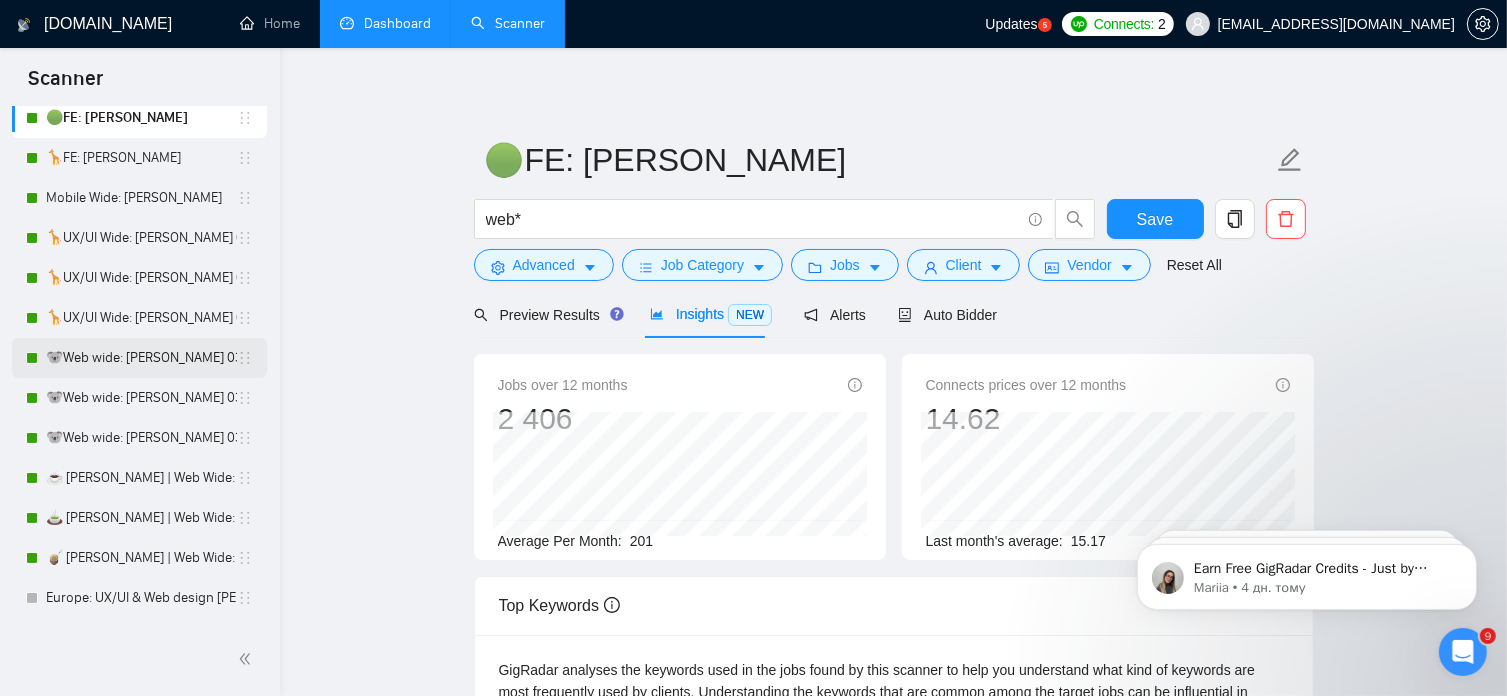 click on "🐨Web wide: [PERSON_NAME] 03/07 old але перест на веб проф" at bounding box center [141, 358] 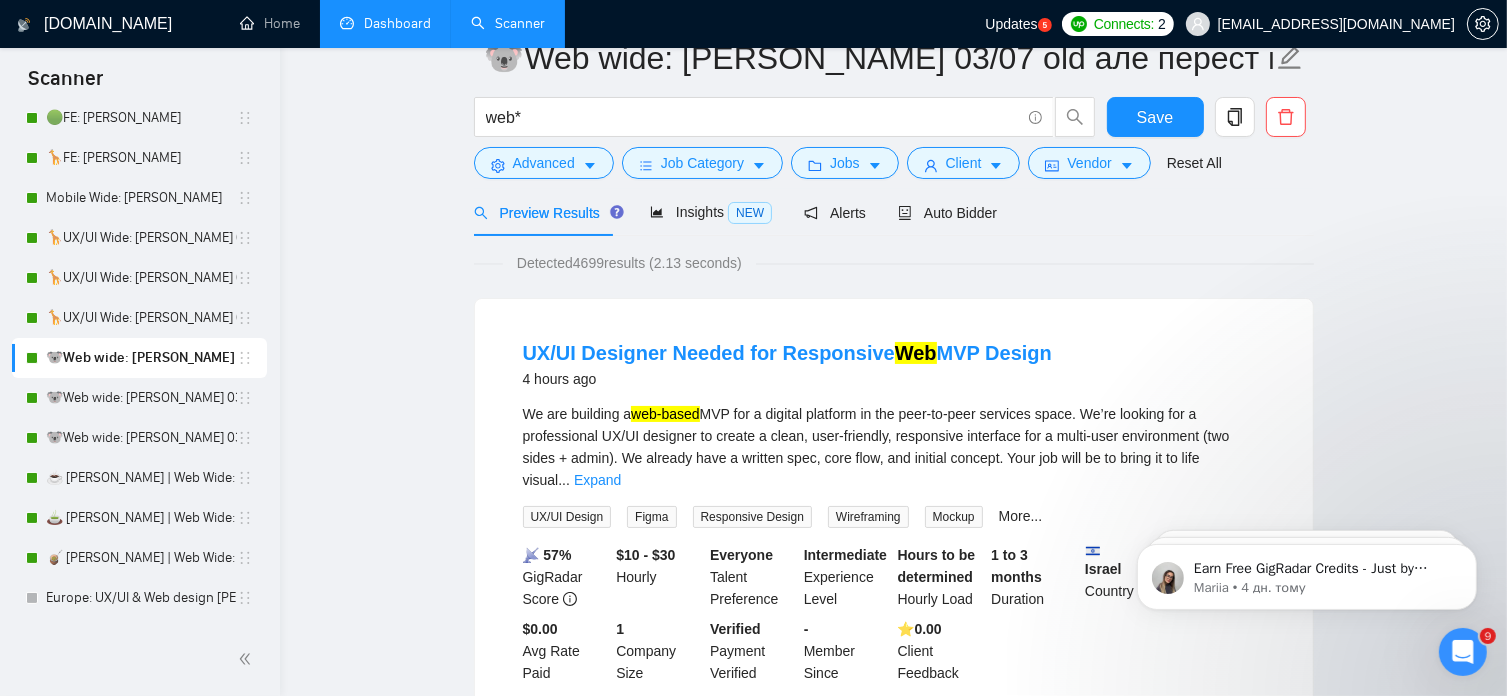 scroll, scrollTop: 0, scrollLeft: 0, axis: both 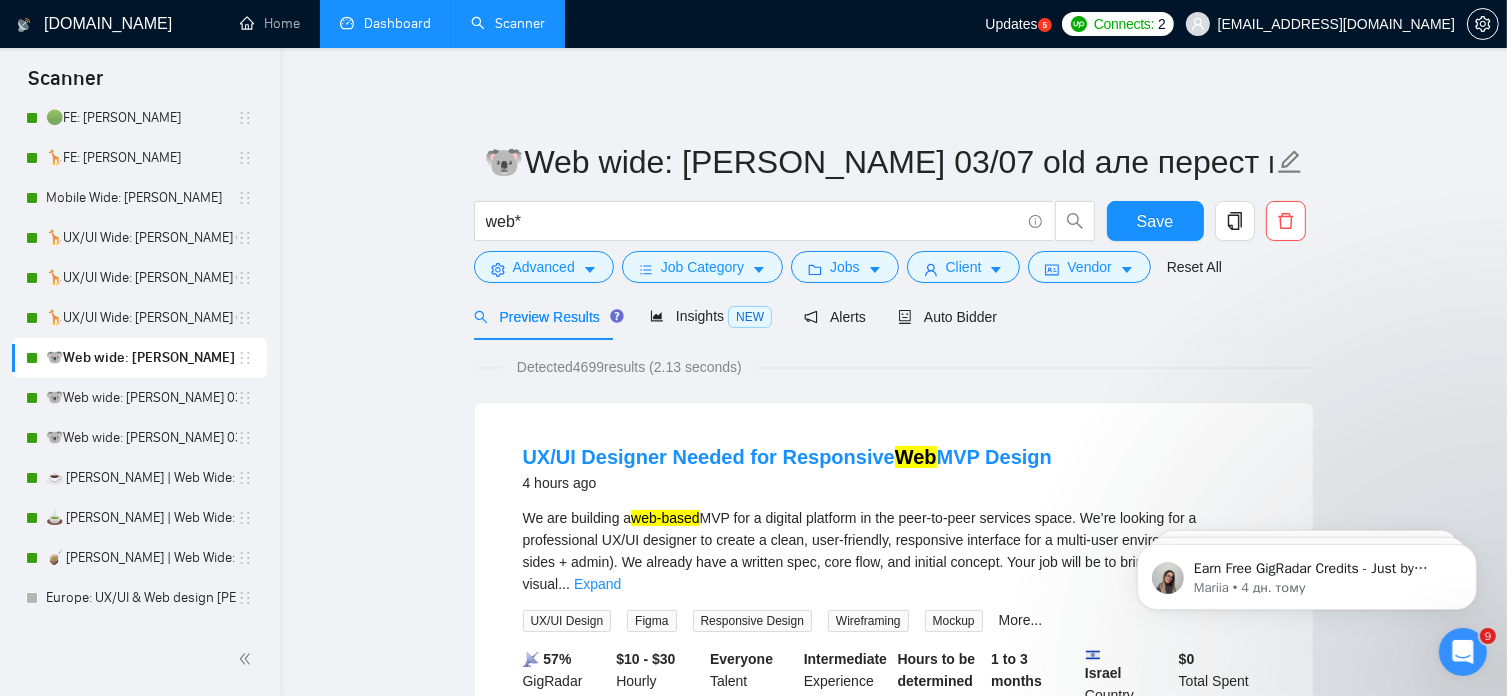 click on "Preview Results" at bounding box center [546, 317] 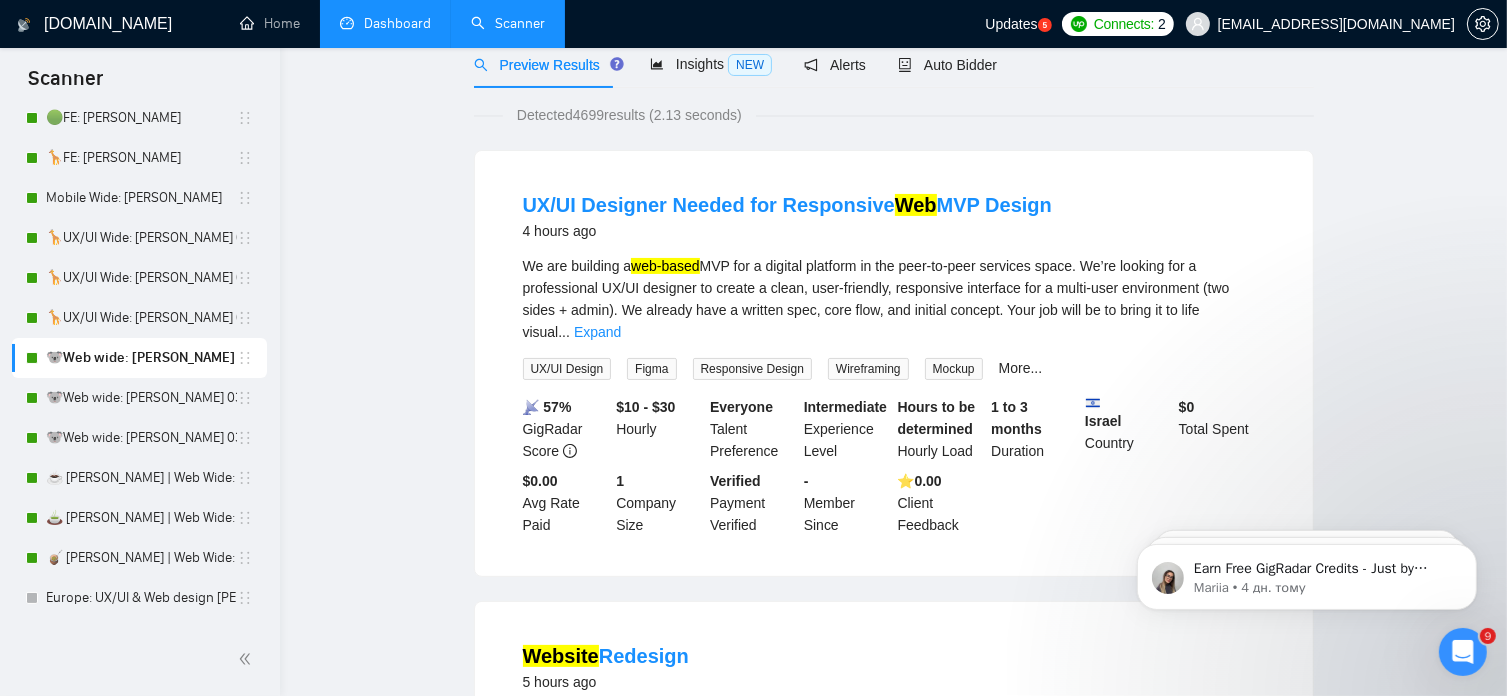 scroll, scrollTop: 0, scrollLeft: 0, axis: both 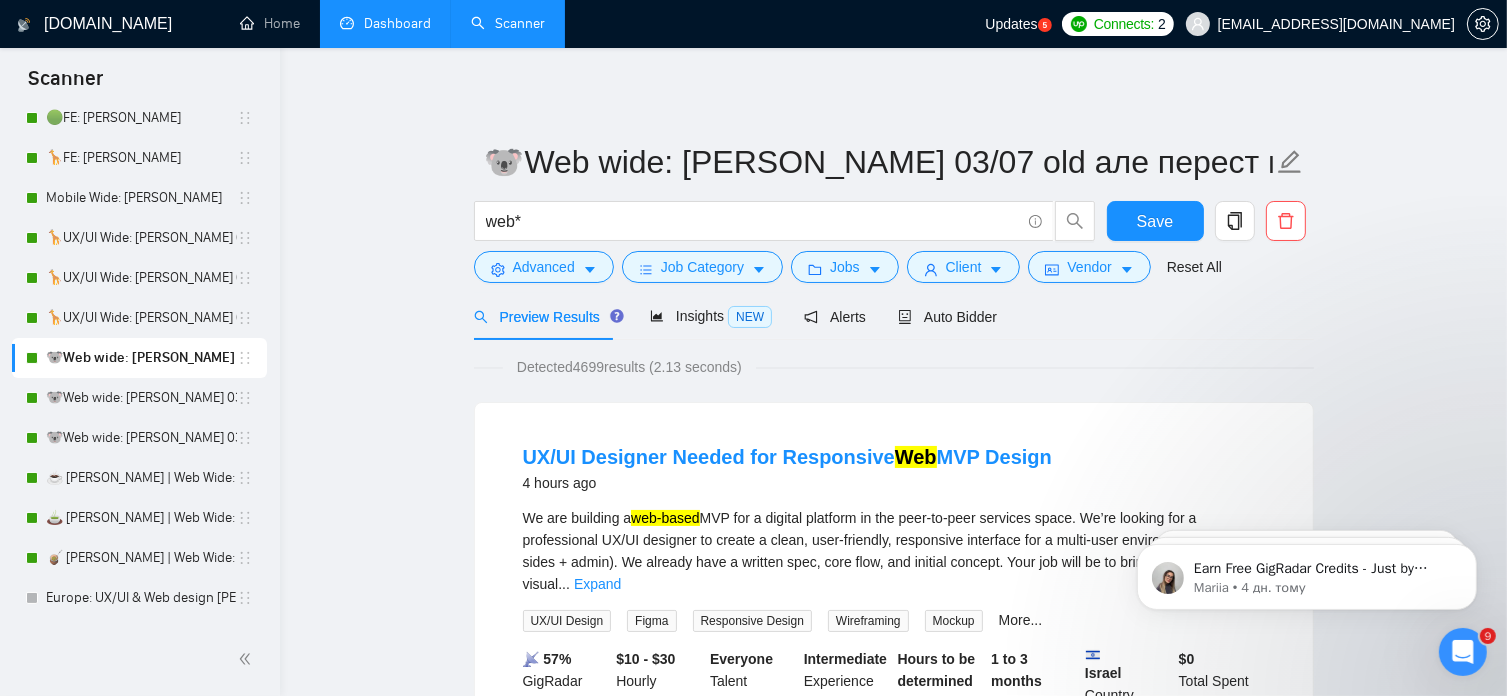 click on "Preview Results" at bounding box center (546, 317) 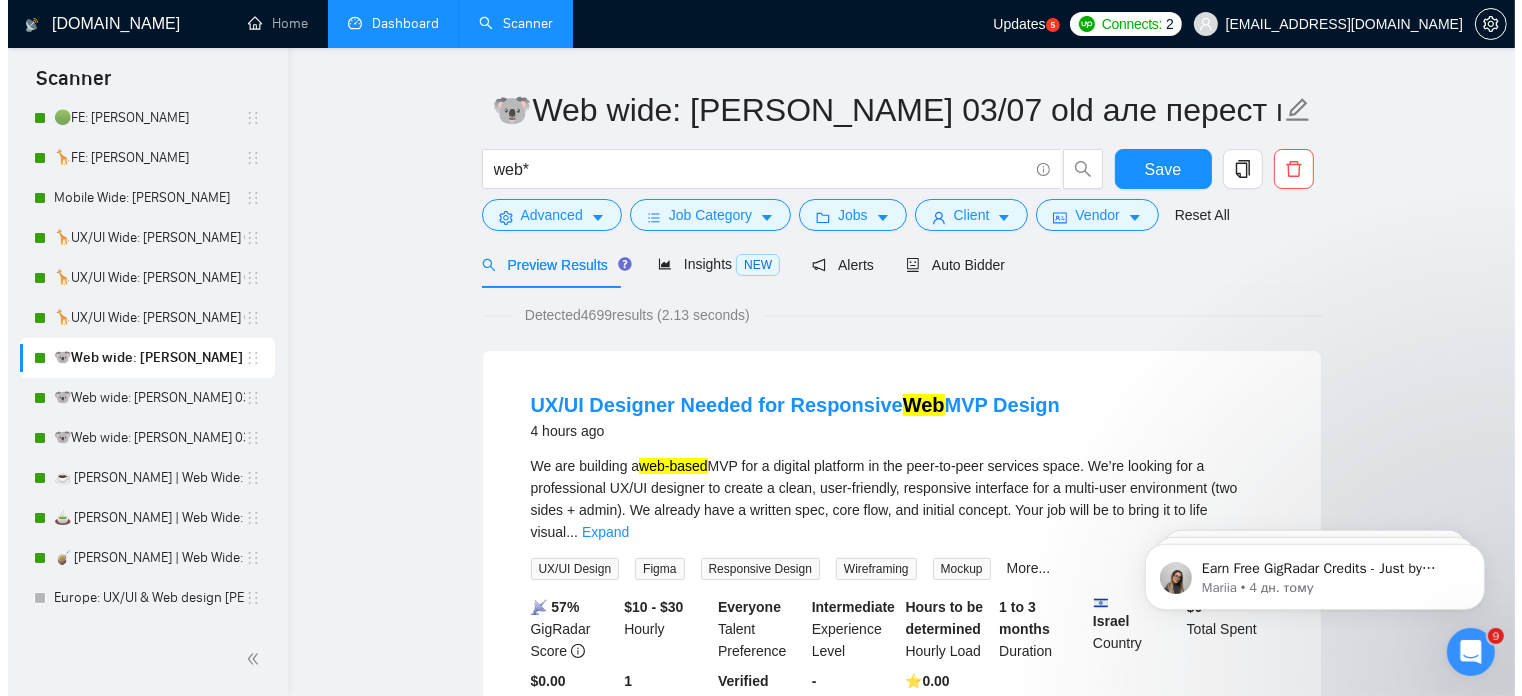 scroll, scrollTop: 54, scrollLeft: 0, axis: vertical 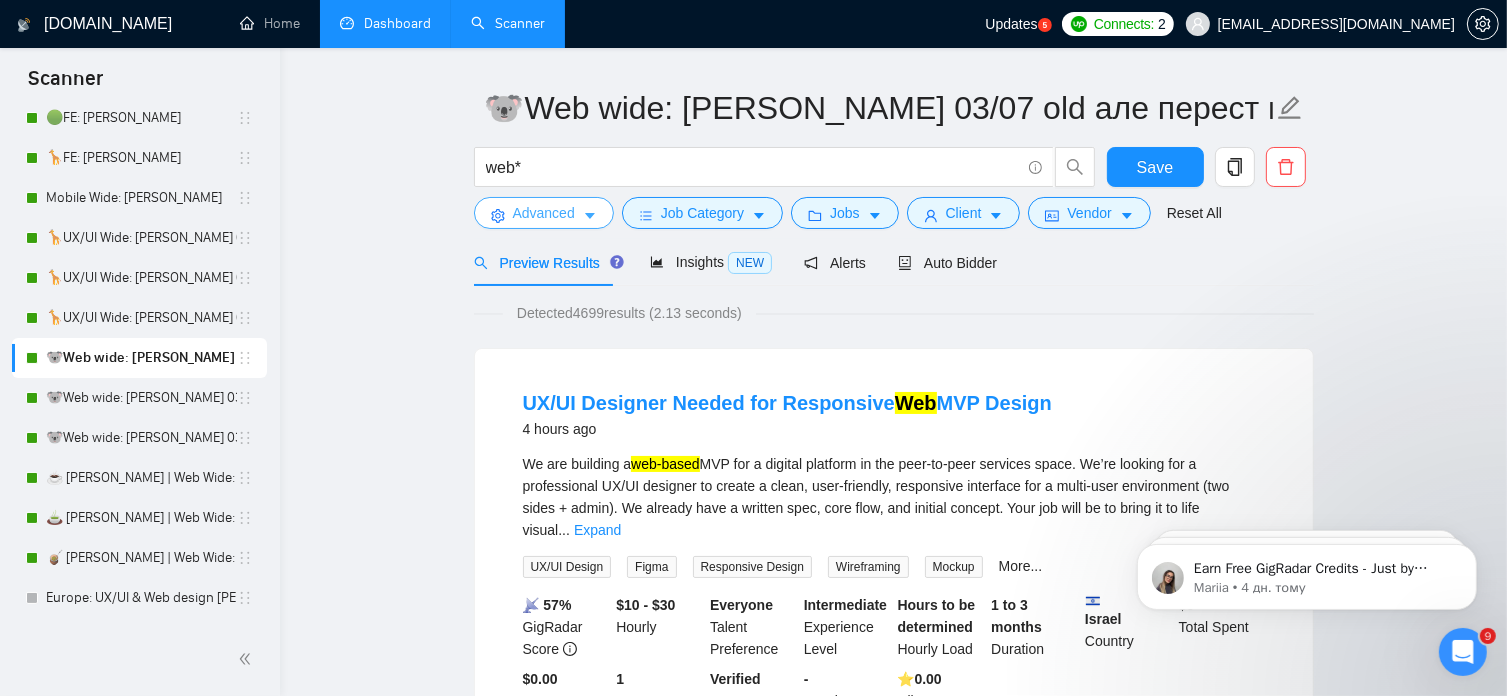 click on "Advanced" at bounding box center [544, 213] 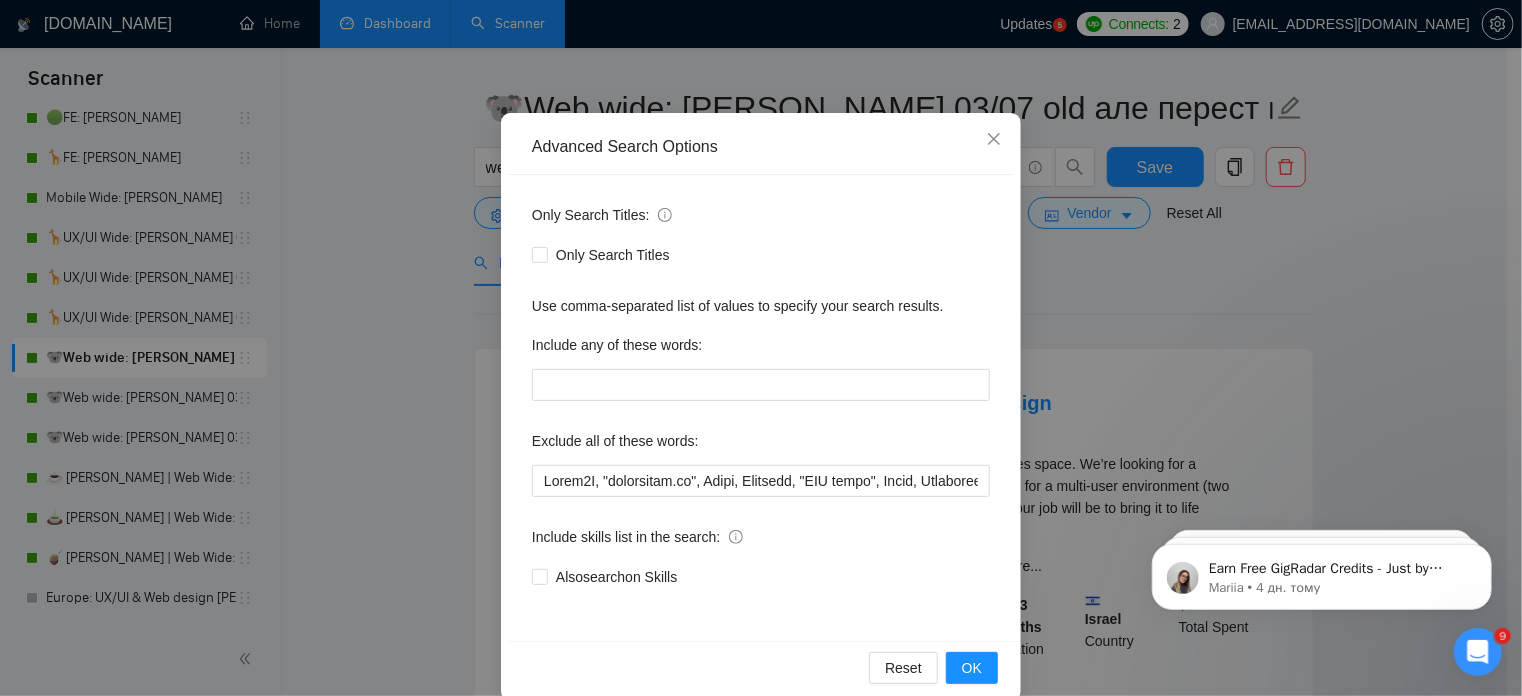 scroll, scrollTop: 114, scrollLeft: 0, axis: vertical 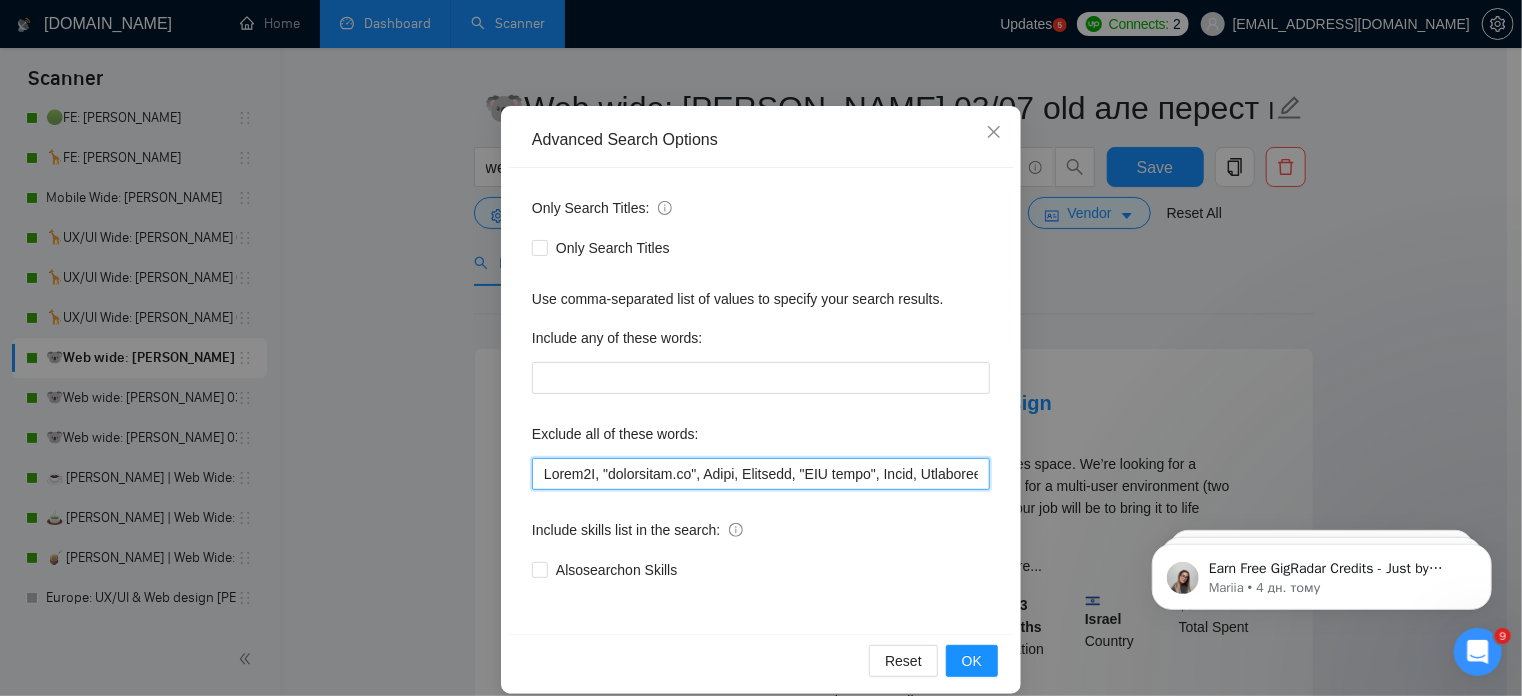 drag, startPoint x: 692, startPoint y: 477, endPoint x: 505, endPoint y: 499, distance: 188.28967 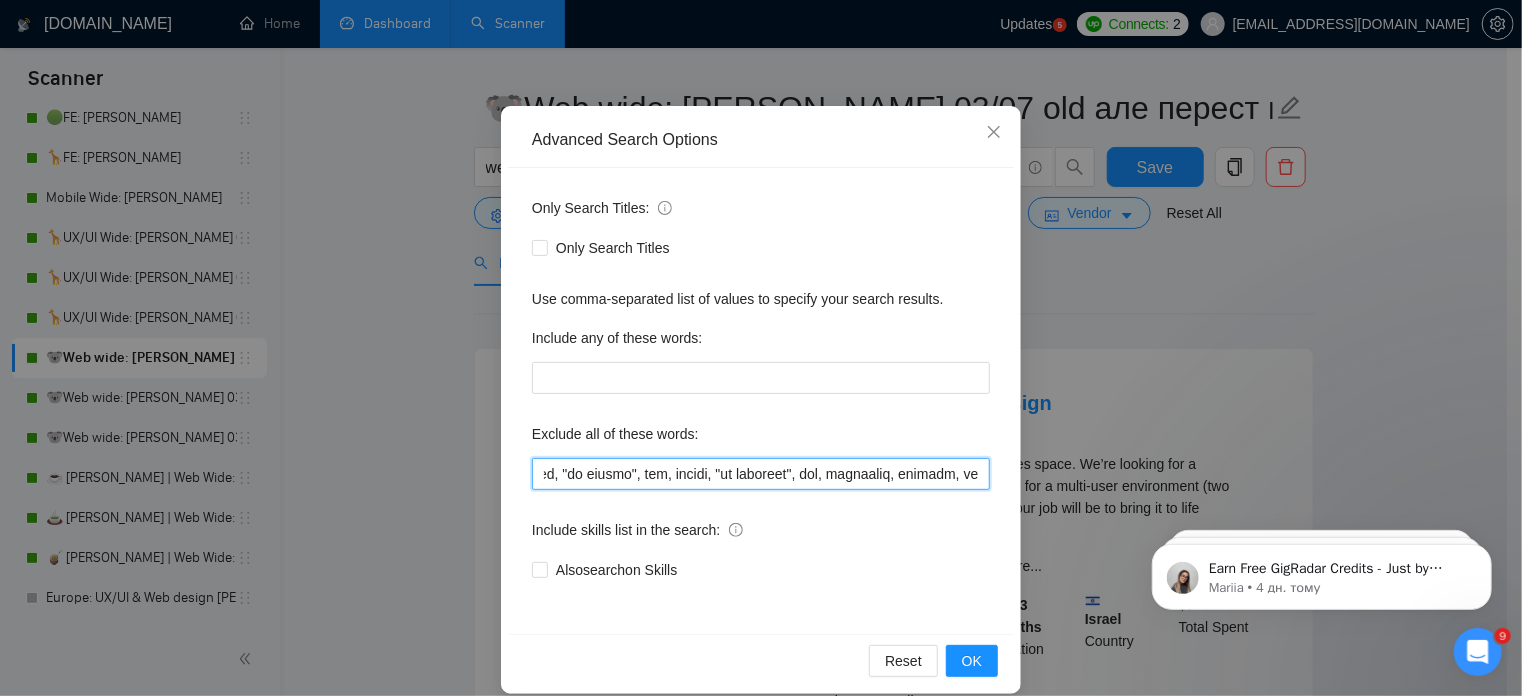 scroll, scrollTop: 0, scrollLeft: 7536, axis: horizontal 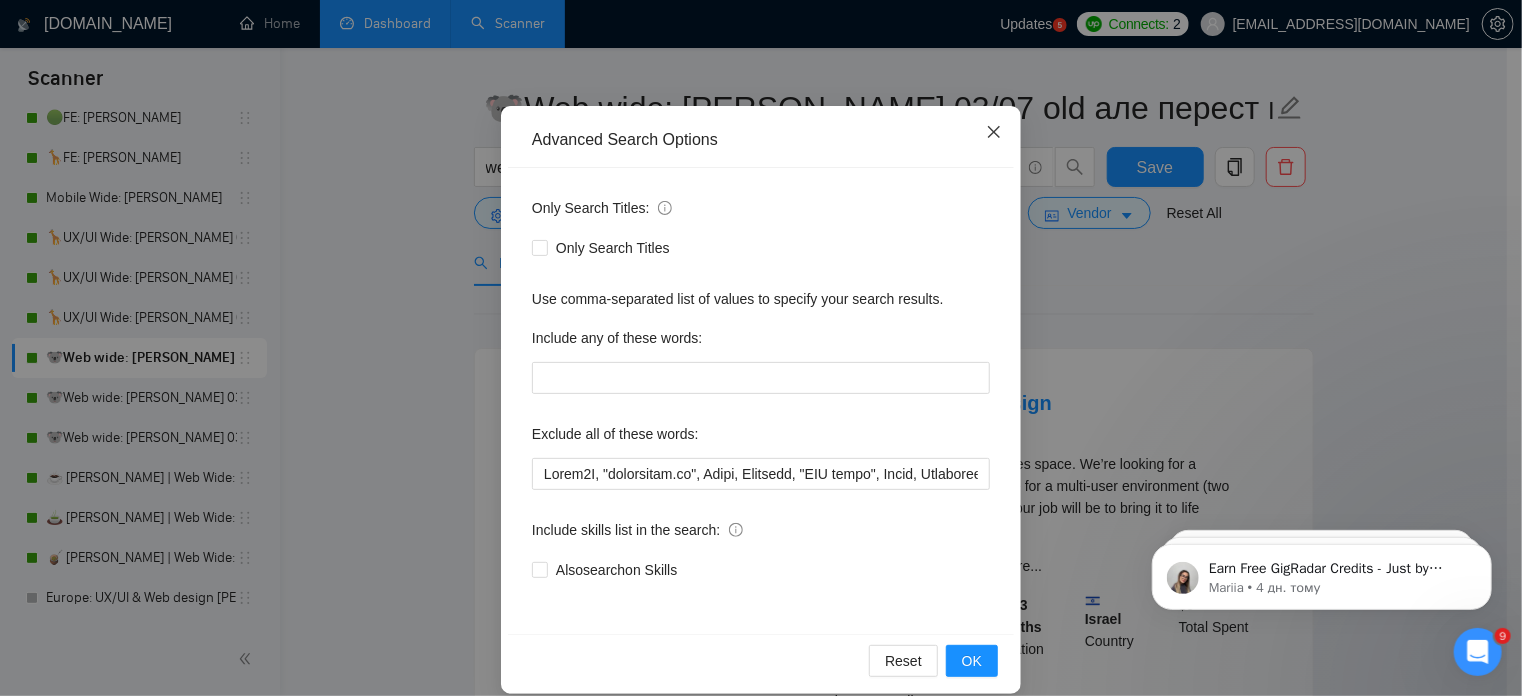 click 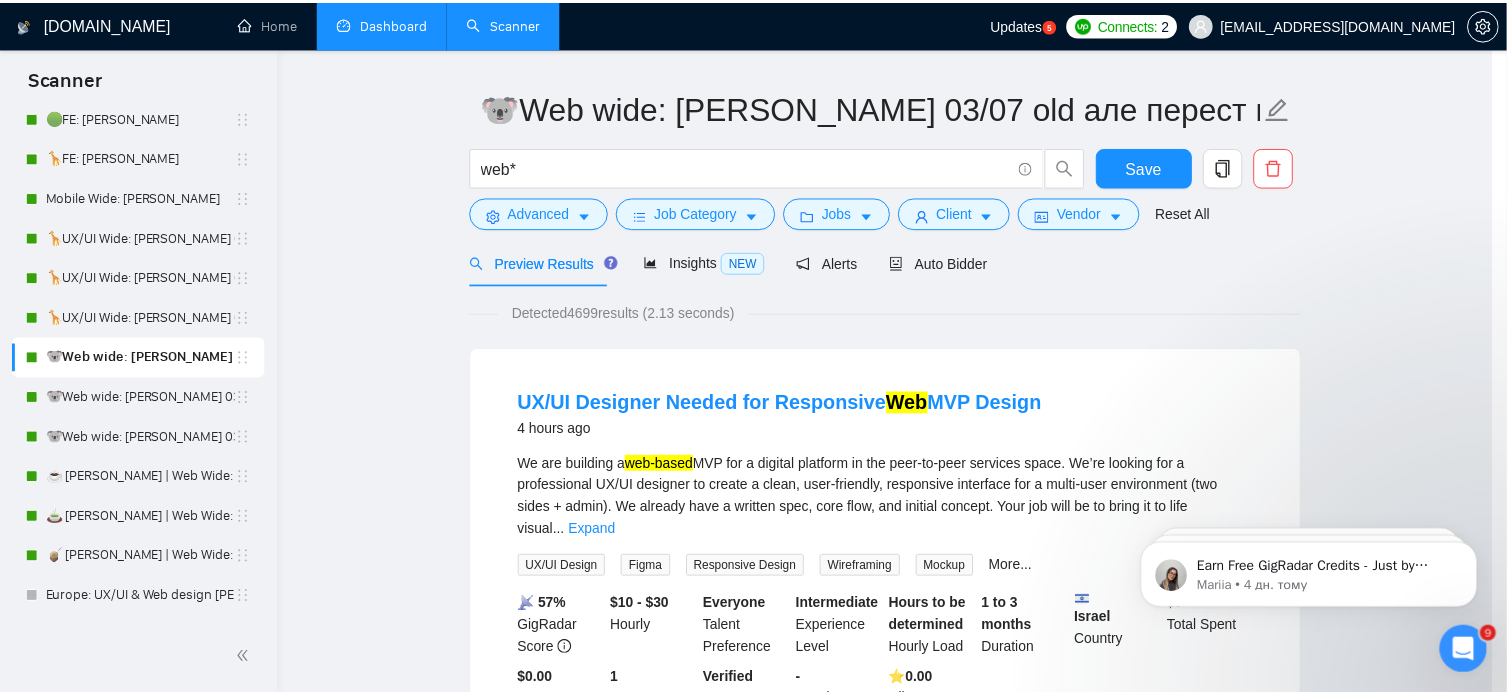 scroll, scrollTop: 36, scrollLeft: 0, axis: vertical 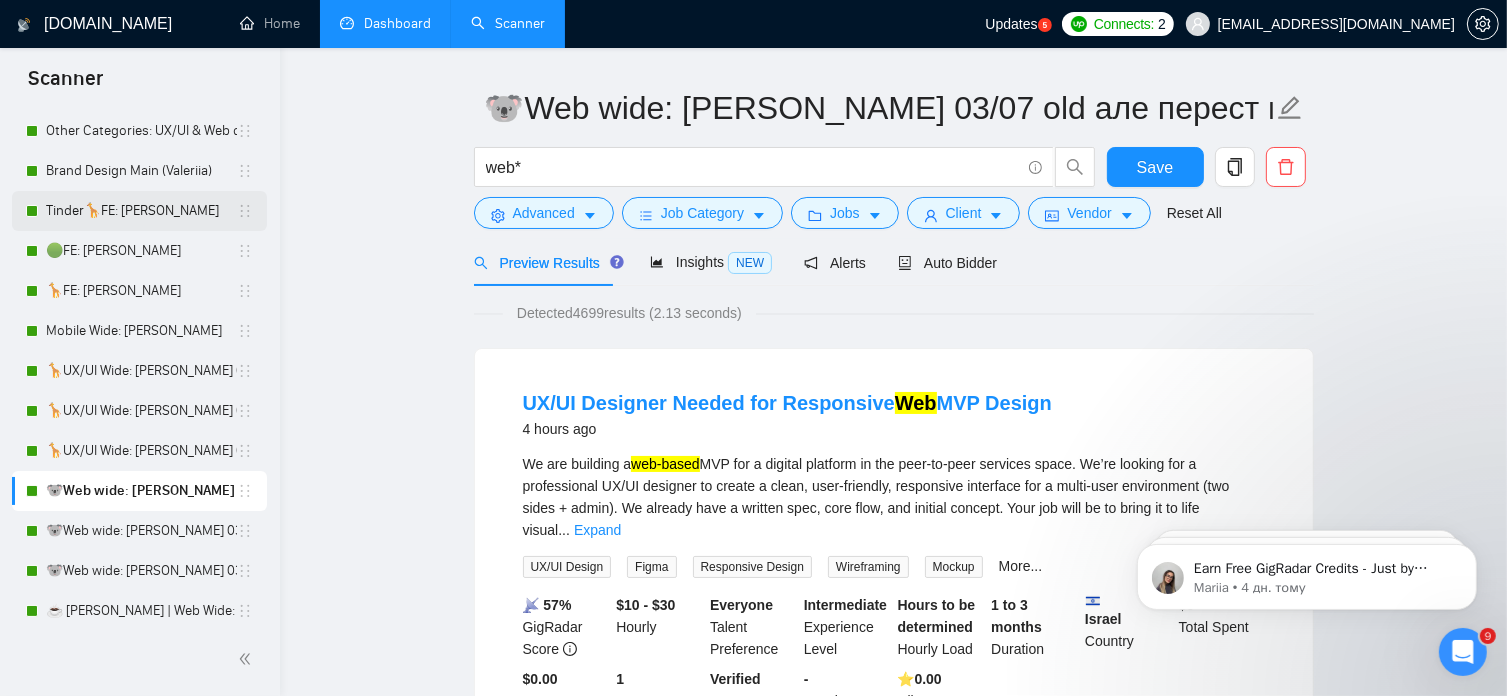 click on "Tinder🦒FE: [PERSON_NAME]" at bounding box center [141, 211] 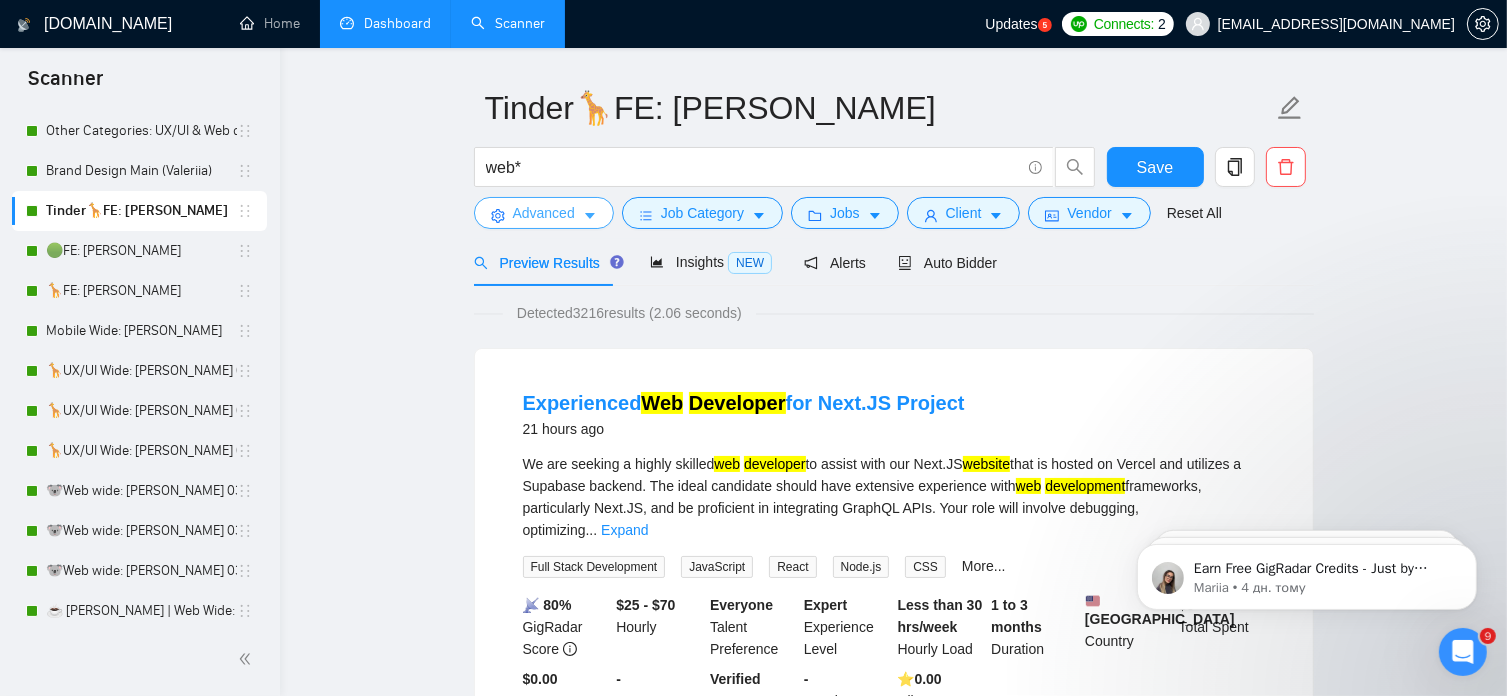 click on "Advanced" at bounding box center (544, 213) 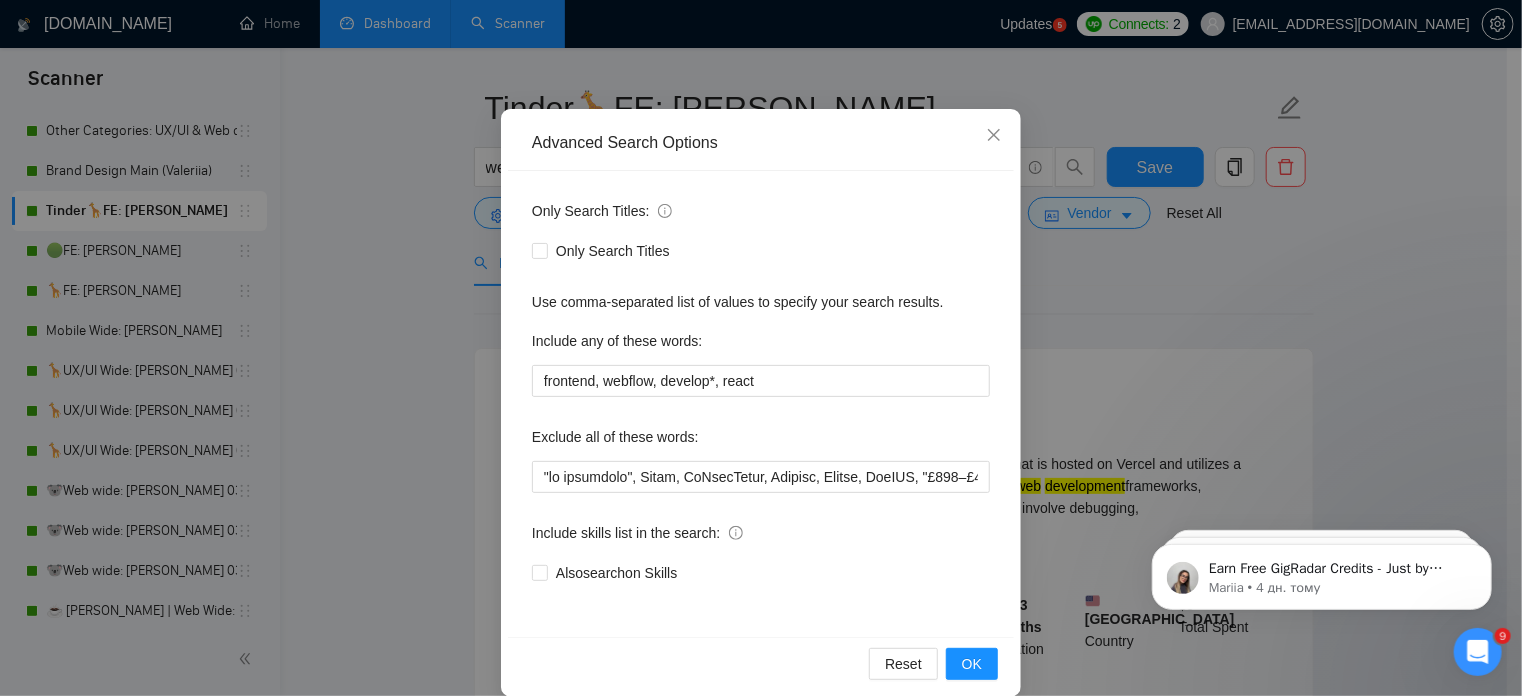 scroll, scrollTop: 112, scrollLeft: 0, axis: vertical 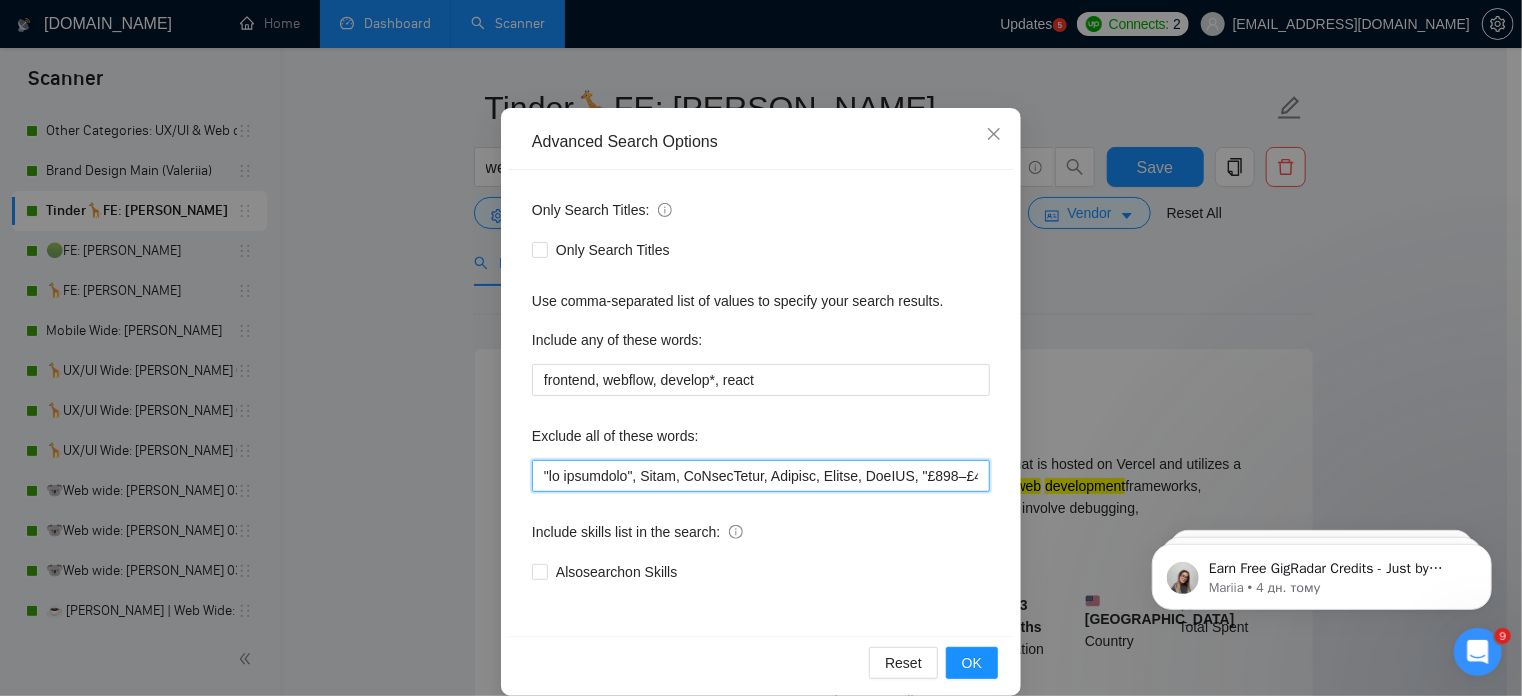 click at bounding box center (761, 476) 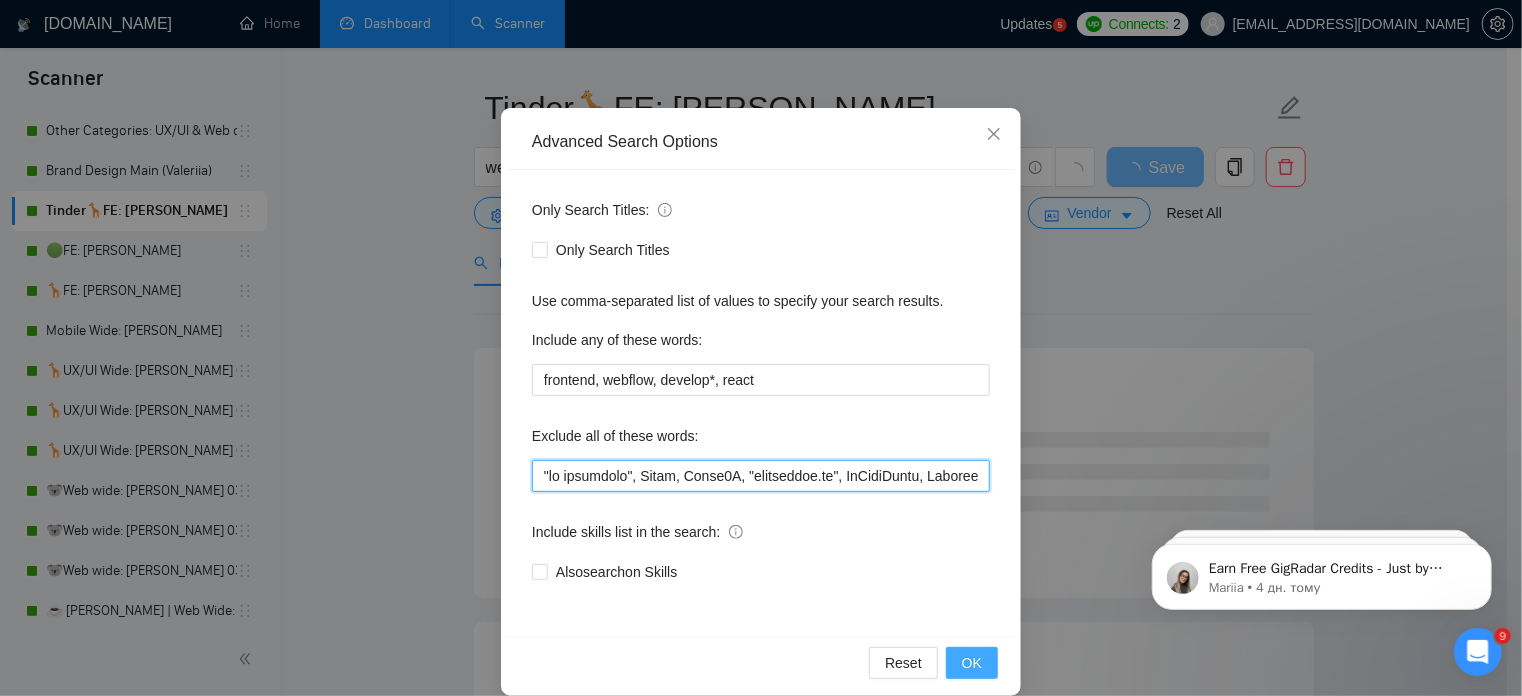 type on ""lo ipsumdolo", Sitam, Conse3A, "elitseddoe.te", InCidiDuntu, Laboree, Dolore, MagNAA, "£094–£026", "ENI/Adminim", VeNia, Quisno, "Exer-Ull Laborisnisi", ALI, "Ex Eaco Conse", "Duisau IR", "inrepre voluptatevel", Essecil, fugiat, "Nulla PAR", "Exce Sintocca", Cupidat, Nonproiden, "Suntculp.qu", "off4 deserunt", "Mollitani Idestla", "Pers undeomnis", Istenatuse, "Volupt accu", doloremque, "lauda to Remap", EaqUEI, "Quaea.il" ,invent, Veritatis, "QU Architect", "beatae.vi", "Dicta Expl Nemoenimips", "Quiavolup Asperna", "Autodit Fugitcons", "MA doloreseosr", "Sequin Nequeporr", QuisqUamdo, "adi numq", Eiusmoditemp, Incidu, Magnamq, "ETI minussolu", "NOB eligendiopt", C#, "N# impeditqu", "Plac.fa possimusa", RepeLL, "TempOR", Autemq, Offi*, "Debitis rerumnece", "Saep eve voluptate", "Repu-rec itaqueear", "Hicten sapiented", reiciendi, voluptatibus, Maioresali, PerfereNDI, dol*, AS*, RE*, "MIN Nostrumexe", Ulla, Corpo, suscipitl*, "Aliqui Commodic", QuiDmaximem, "mo harumqui", Rerumfa, Exped, DIS, Namliberote,..." 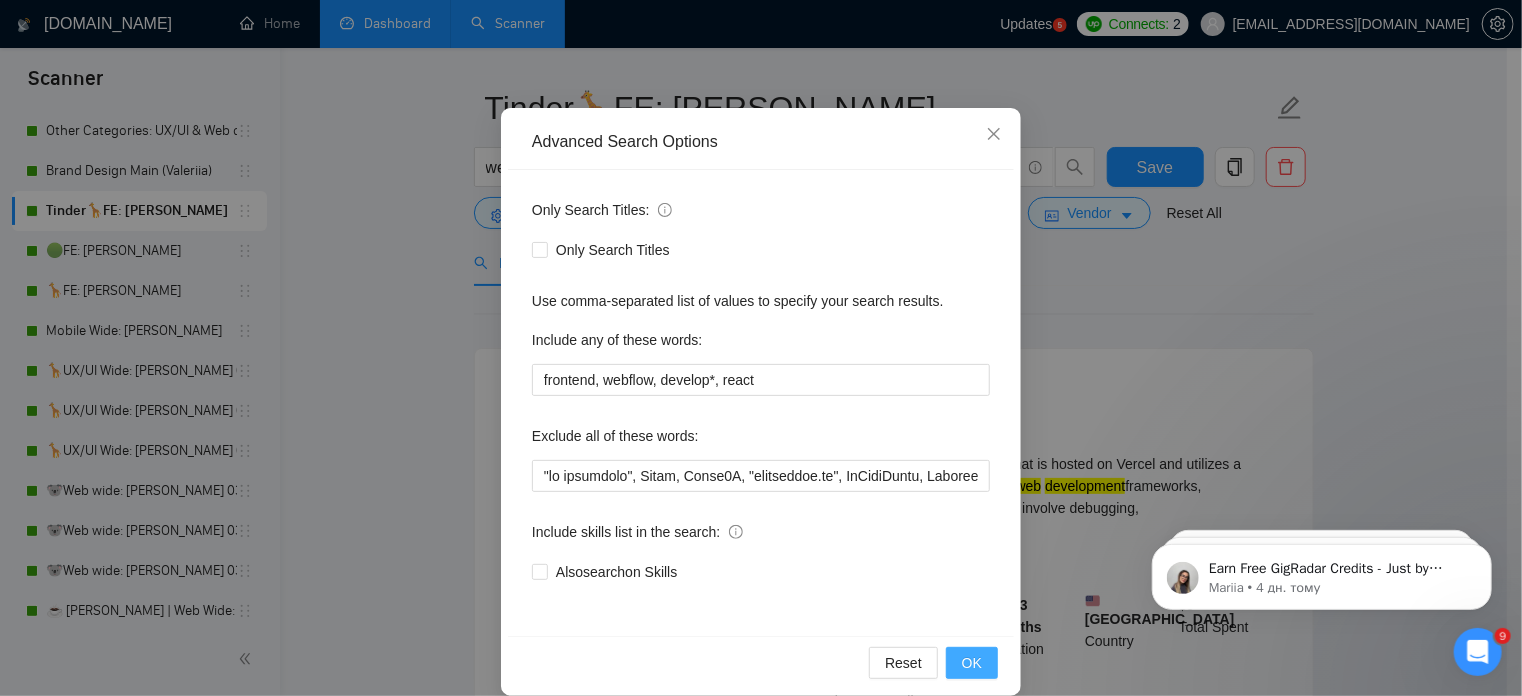 click on "OK" at bounding box center (972, 663) 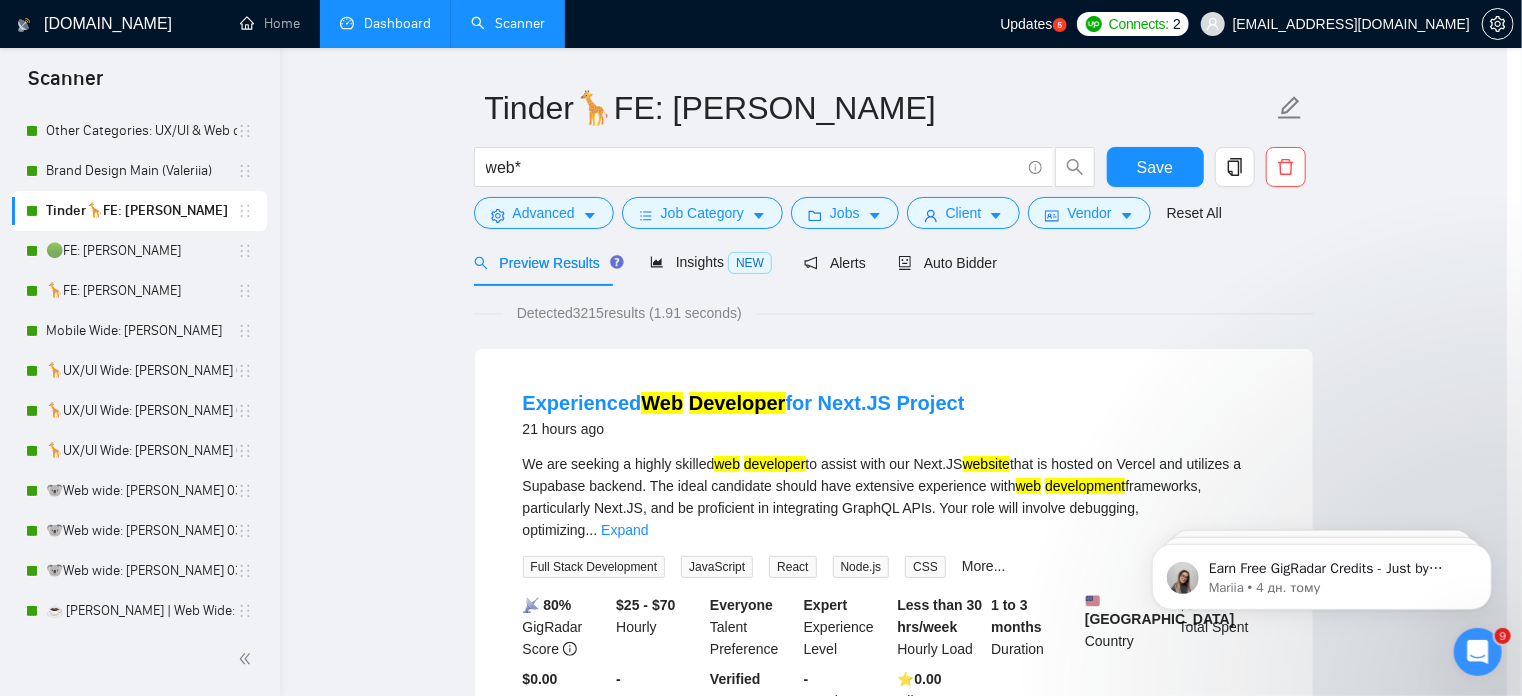 scroll, scrollTop: 36, scrollLeft: 0, axis: vertical 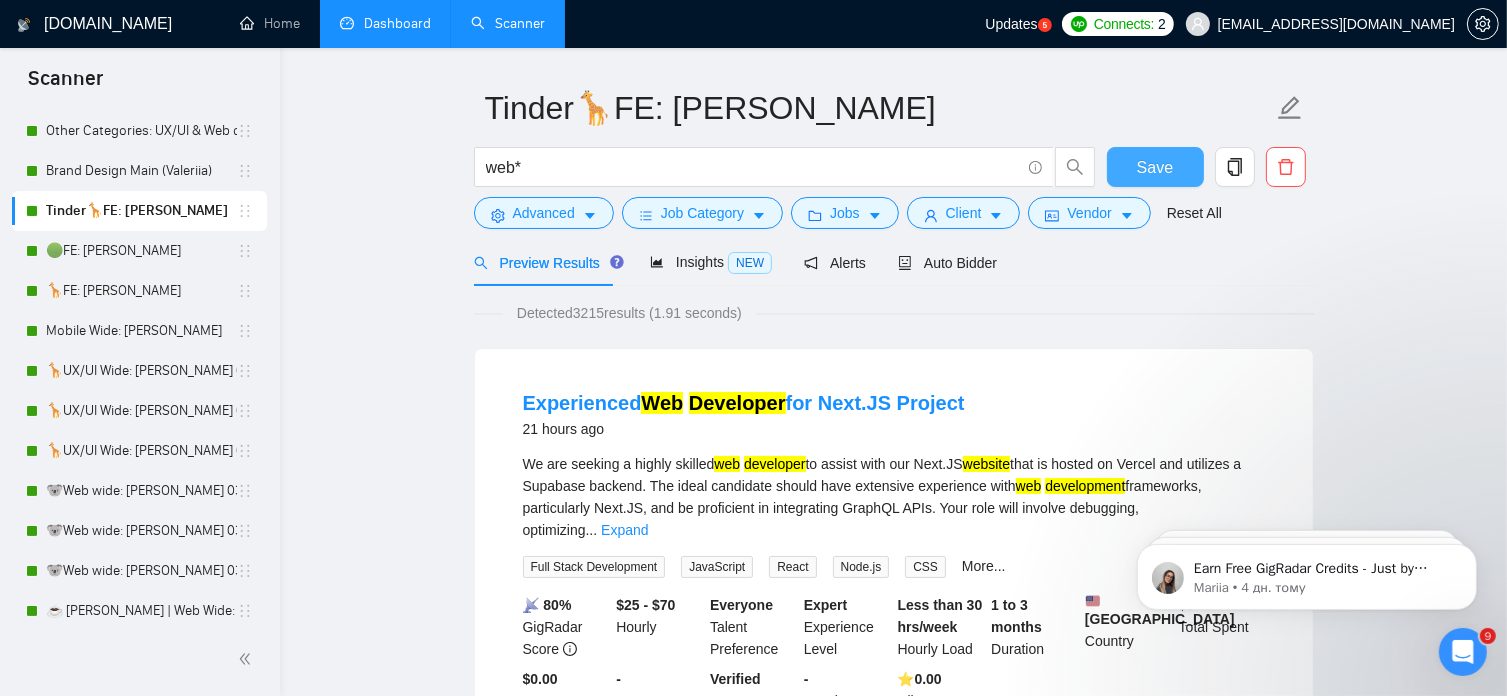 click on "Save" at bounding box center (1155, 167) 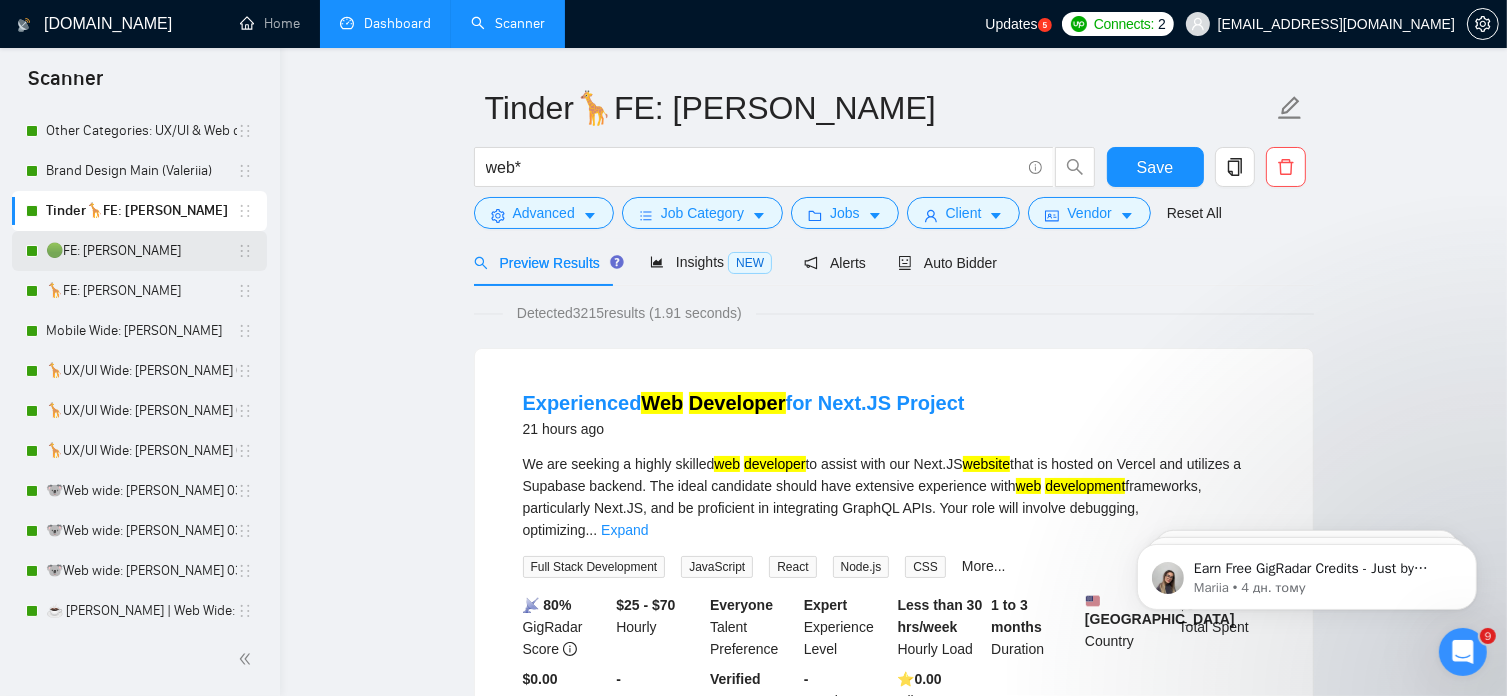 click on "🟢FE: [PERSON_NAME]" at bounding box center (141, 251) 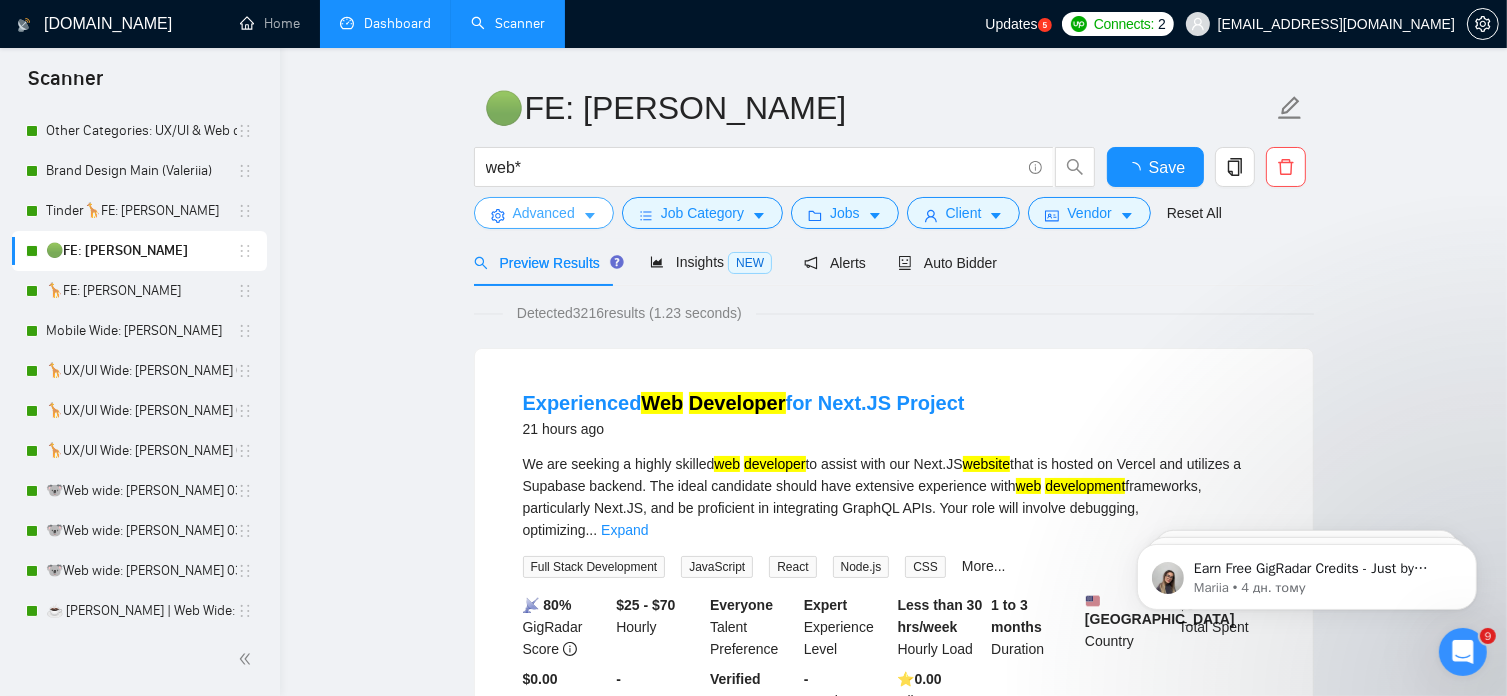 click on "Advanced" at bounding box center [544, 213] 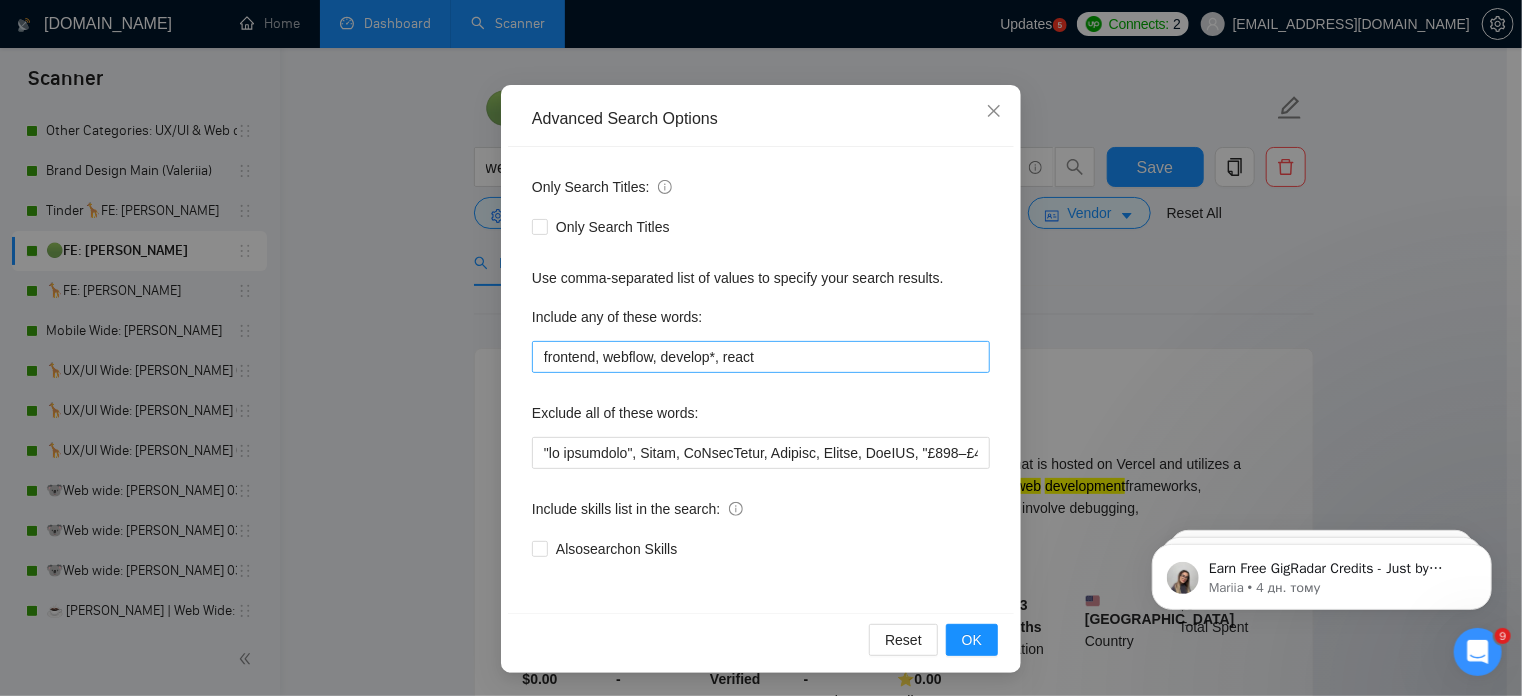 scroll, scrollTop: 136, scrollLeft: 0, axis: vertical 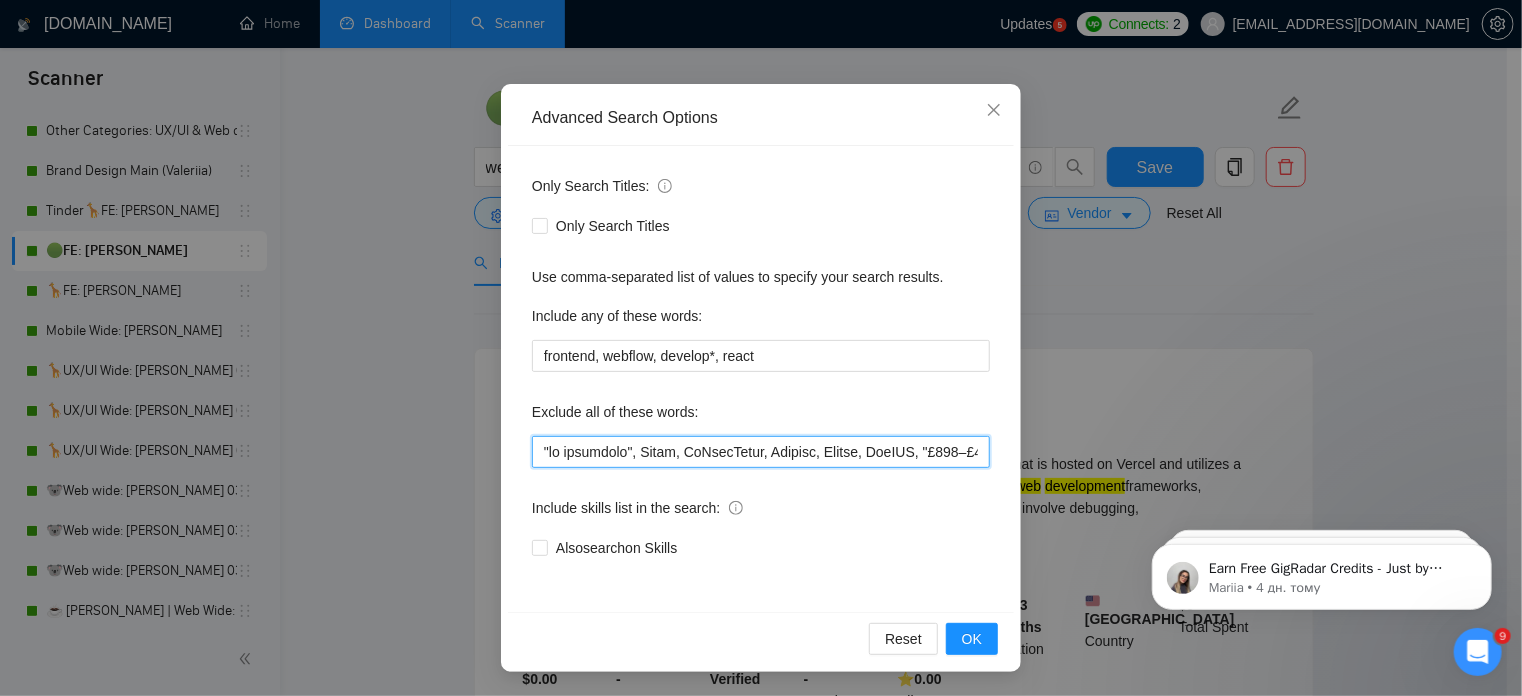 click at bounding box center [761, 452] 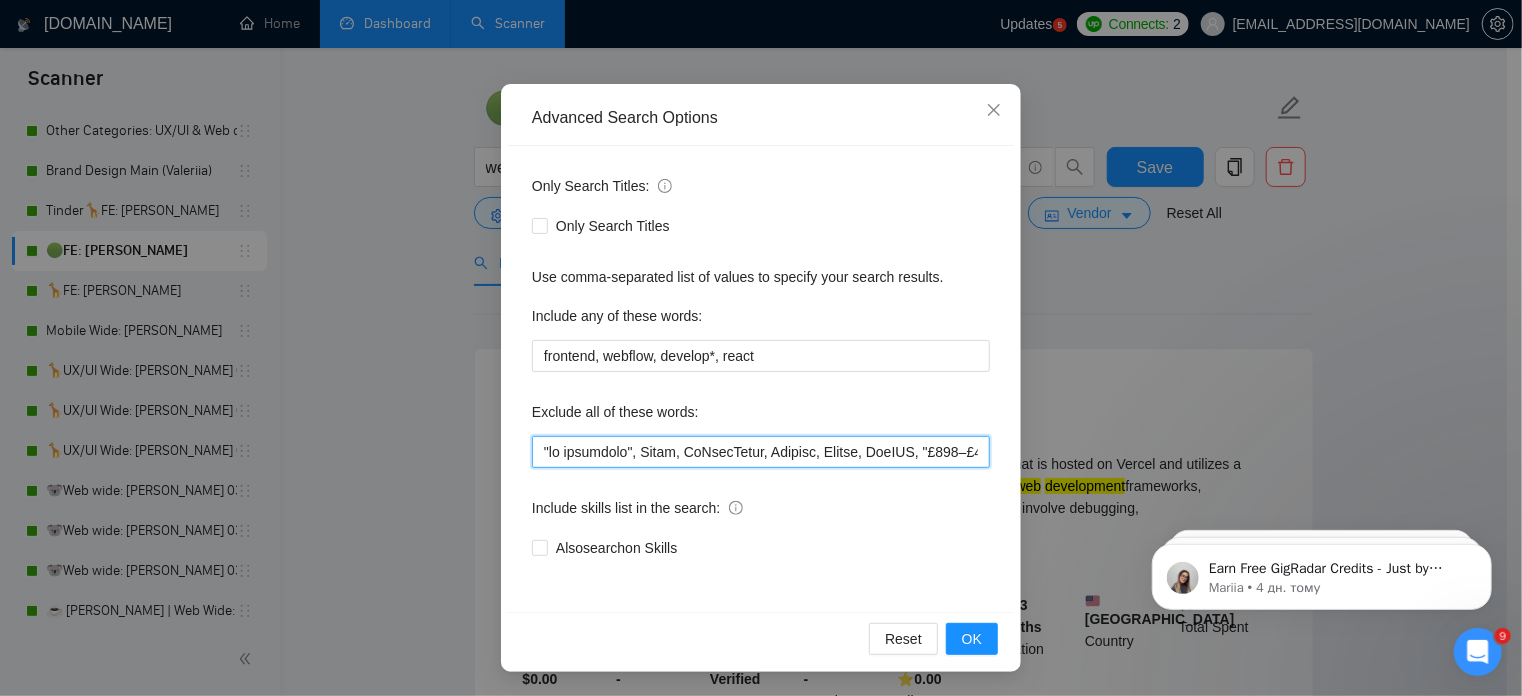 paste on "Verge3D, "[URL]"," 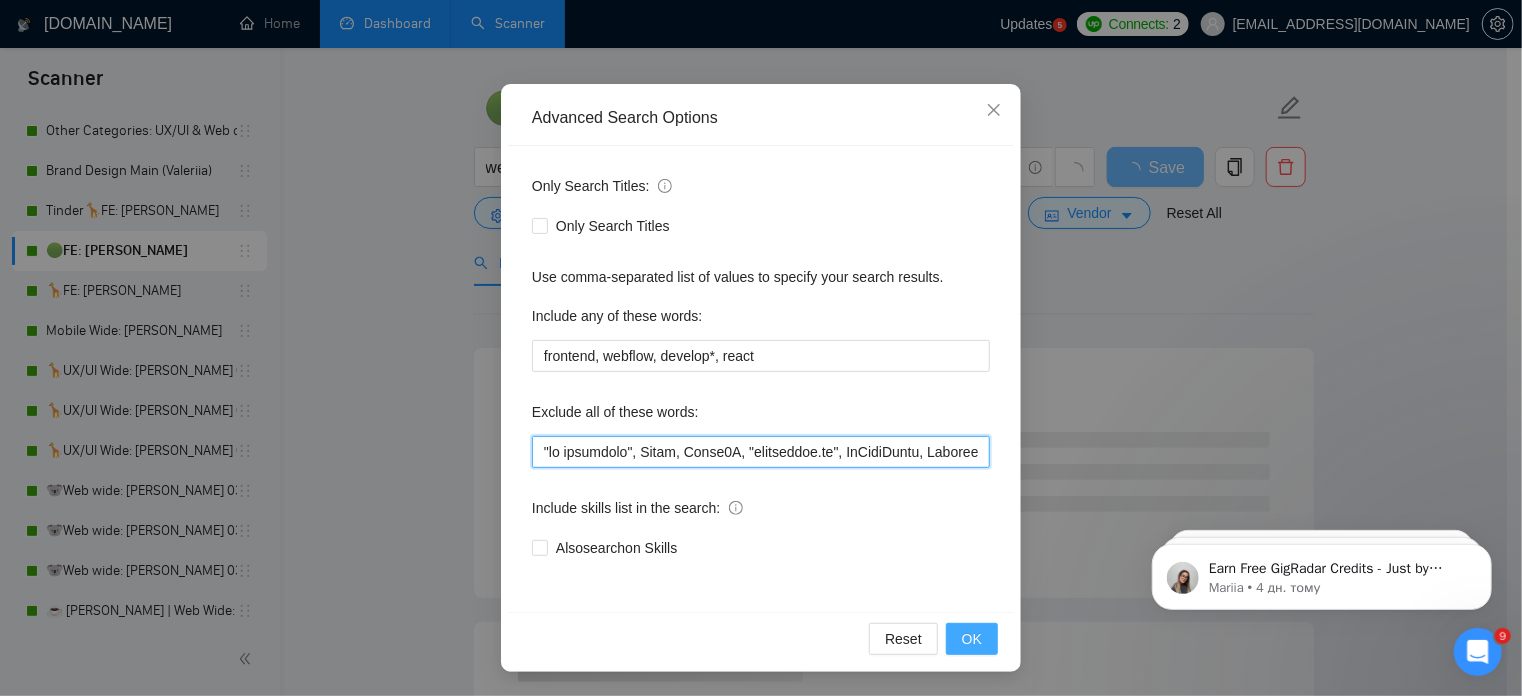 type on ""lo ipsumdolo", Sitam, Conse3A, "elitseddoe.te", InCidiDuntu, Laboree, Dolore, MagNAA, "£094–£026", "ENI/Adminim", VeNia, Quisno, "Exer-Ull Laborisnisi", ALI, "Ex Eaco Conse", "Duisau IR", "inrepre voluptatevel", Essecil, fugiat, "Nulla PAR", "Exce Sintocca", Cupidat, Nonproiden, "Suntculp.qu", "off4 deserunt", "Mollitani Idestla", "Pers undeomnis", Istenatuse, "Volupt accu", doloremque, "lauda to Remap", EaqUEI, "Quaea.il" ,invent, Veritatis, "QU Architect", "beatae.vi", "Dicta Expl Nemoenimips", "Quiavolup Asperna", "Autodit Fugitcons", "MA doloreseosr", "Sequin Nequeporr", QuisqUamdo, "adi numq", Eiusmoditemp, Incidu, Magnamq, "ETI minussolu", "NOB eligendiopt", C#, "N# impeditqu", "Plac.fa possimusa", RepeLL, "TempOR", Autemq, Offi*, "Debitis rerumnece", "Saep eve voluptate", "Repu-rec itaqueear", "Hicten sapiented", reiciendi, voluptatibus, Maioresali, PerfereNDI, dol*, AS*, RE*, "MIN Nostrumexe", Ulla, Corpo, suscipitl*, "Aliqui Commodic", QuiDmaximem, "mo harumqui", Rerumfa, Exped, DIS, Namliberote,..." 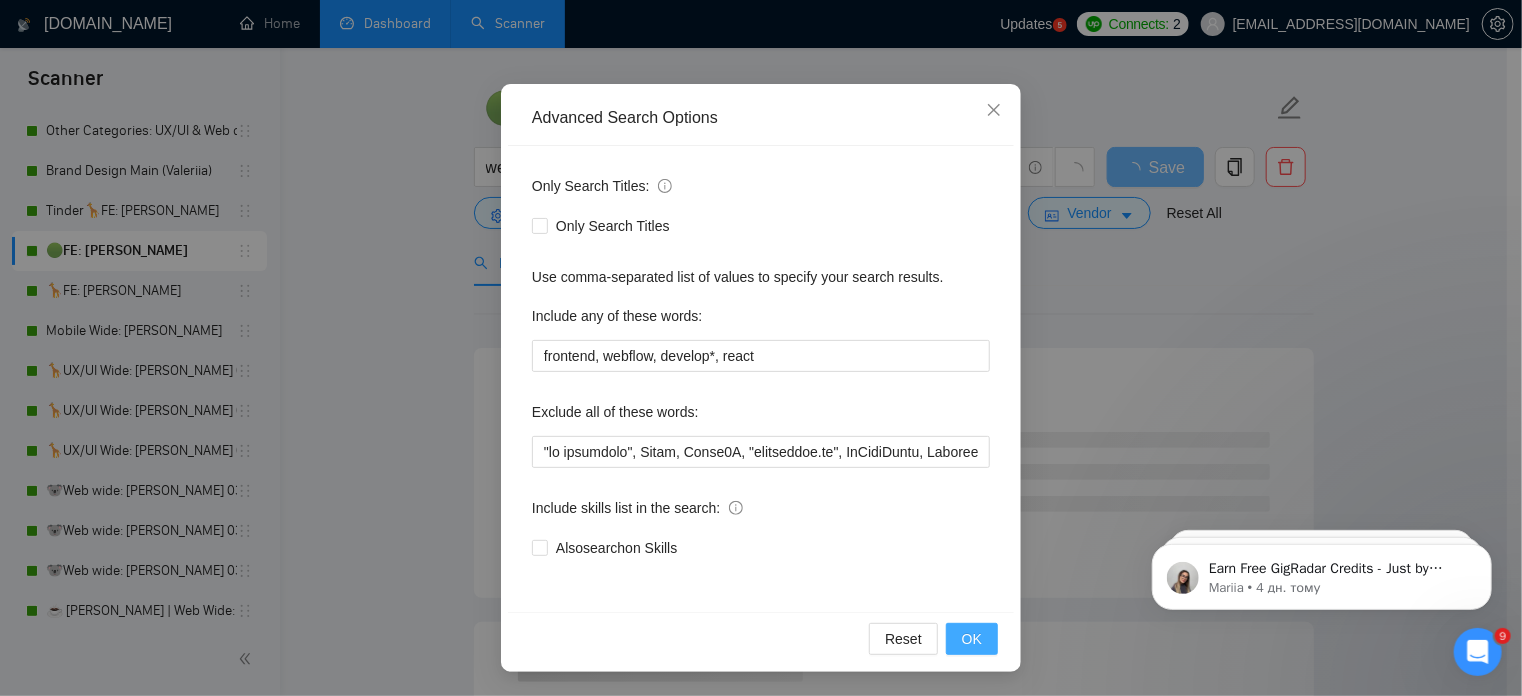 click on "OK" at bounding box center (972, 639) 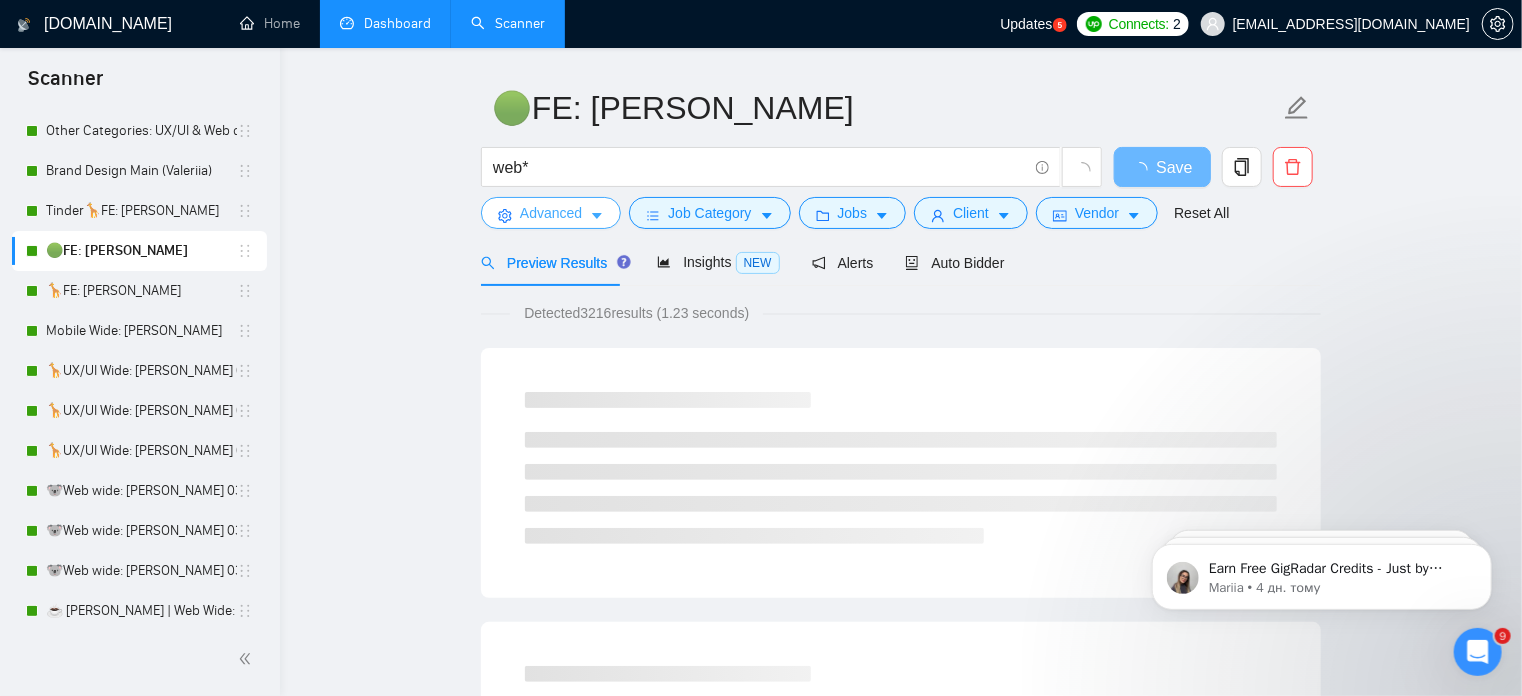 scroll, scrollTop: 0, scrollLeft: 0, axis: both 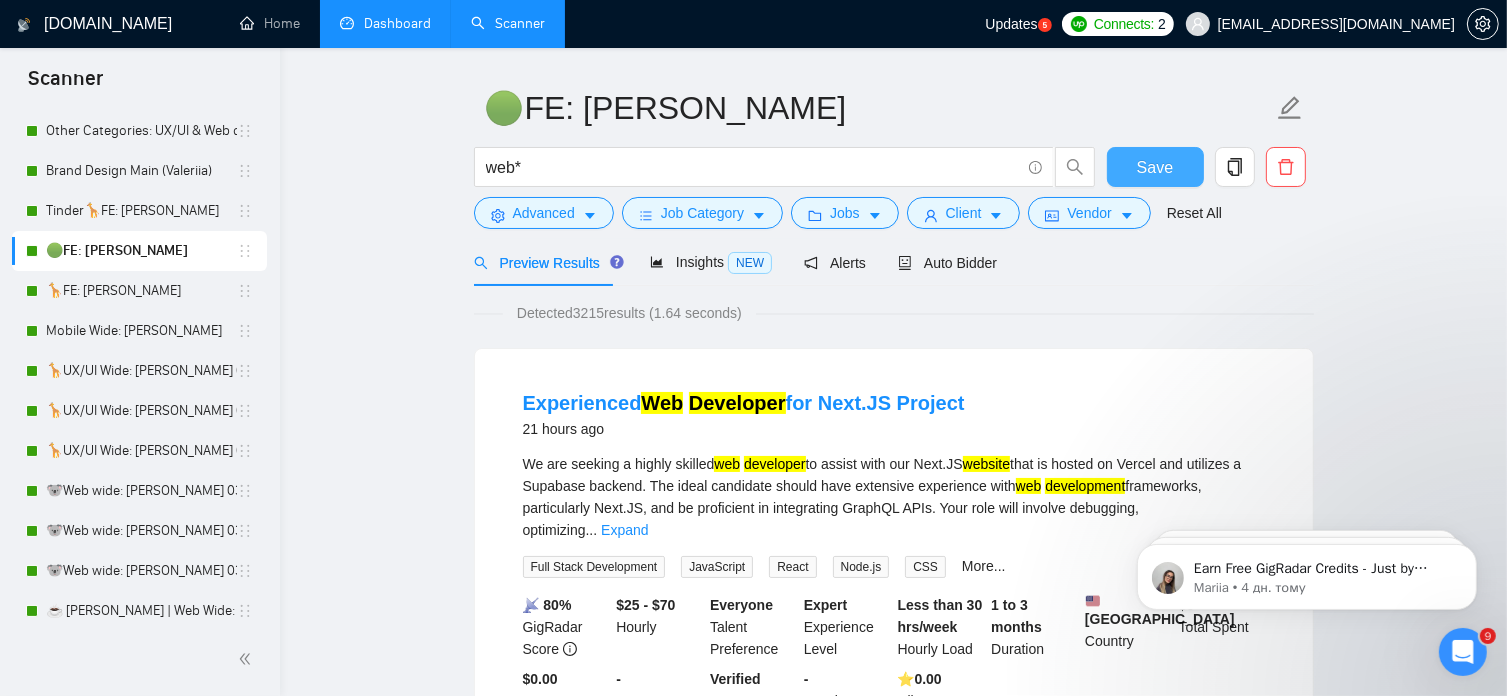 click on "Save" at bounding box center [1155, 167] 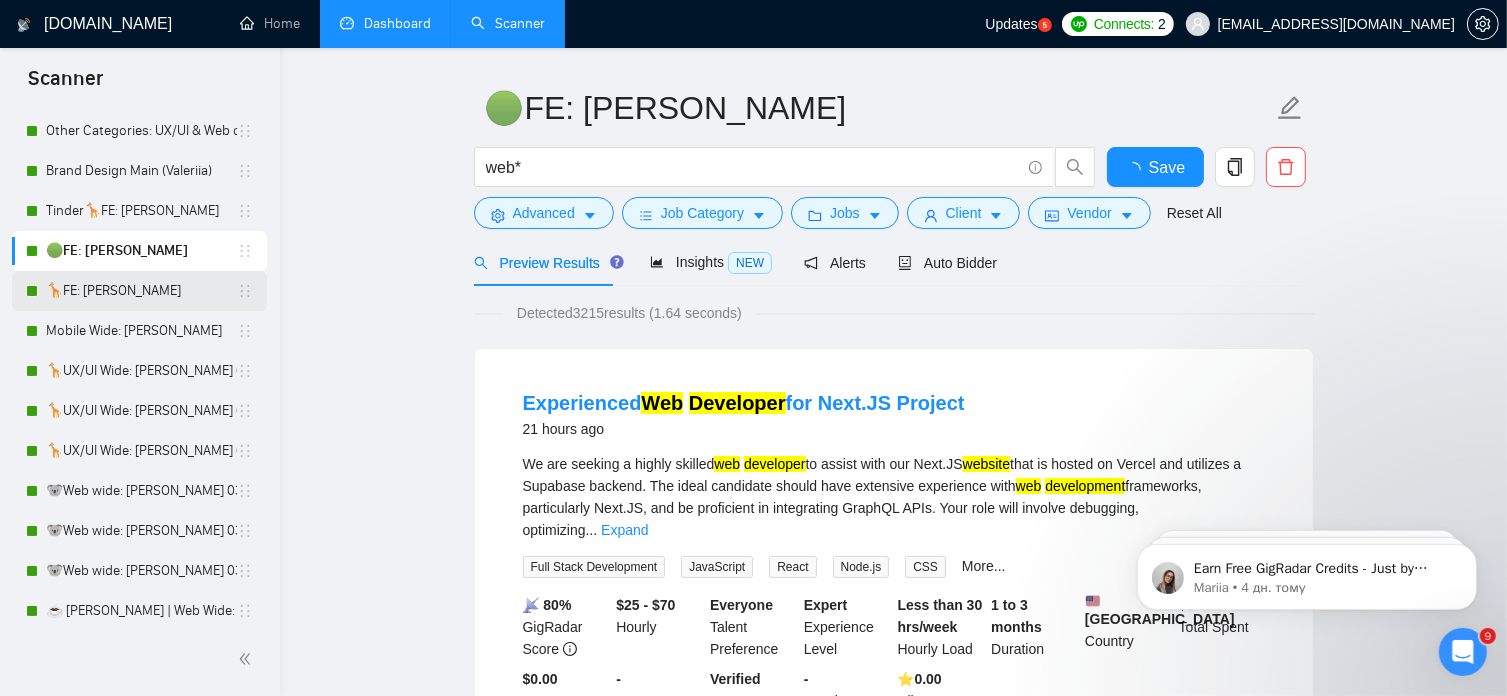 click on "🦒FE: [PERSON_NAME]" at bounding box center (141, 291) 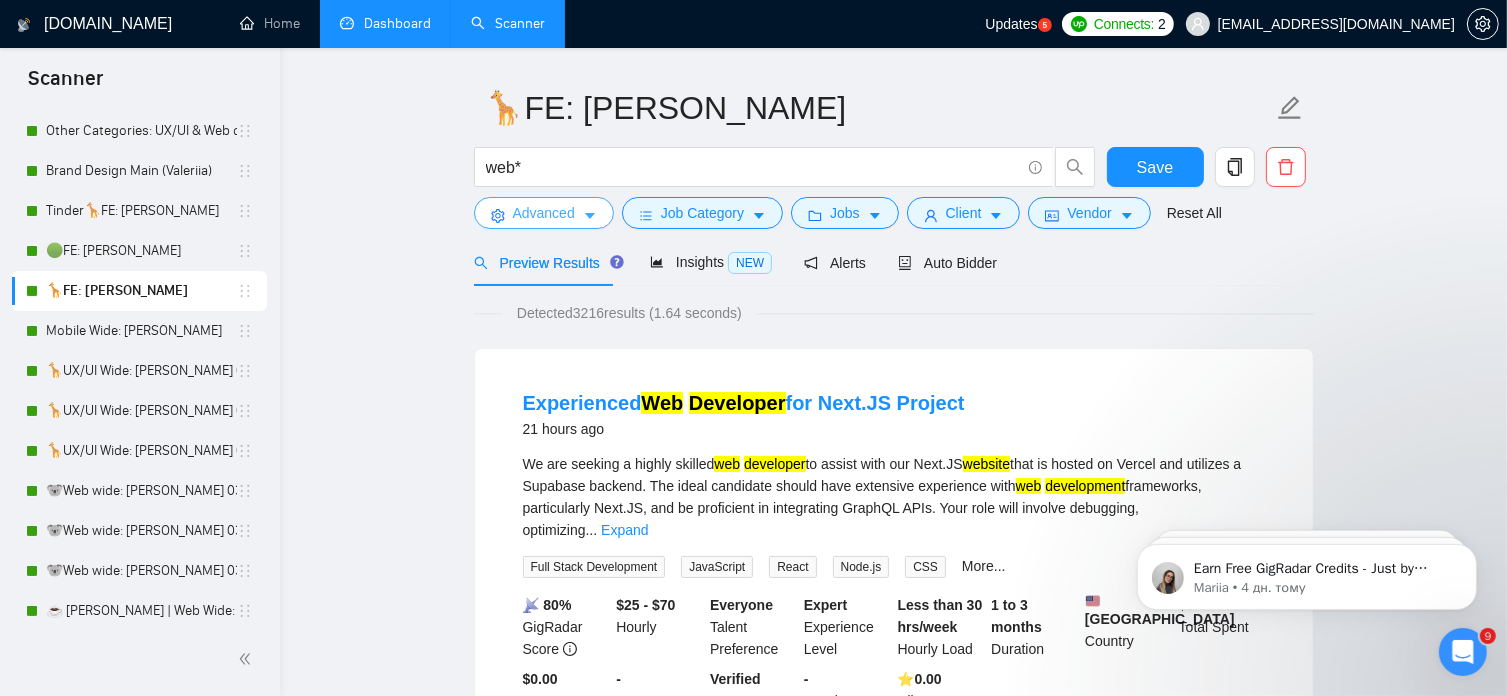 click on "Advanced" at bounding box center [544, 213] 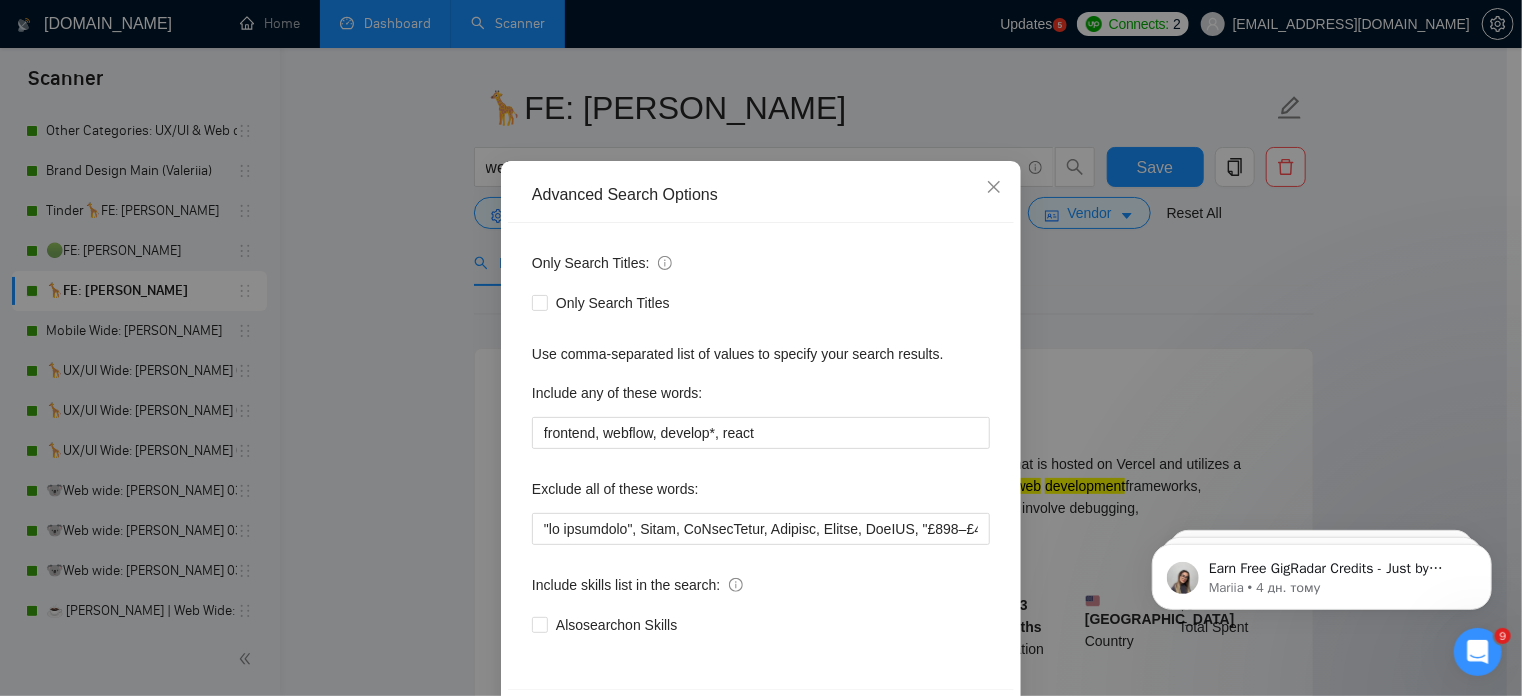 scroll, scrollTop: 60, scrollLeft: 0, axis: vertical 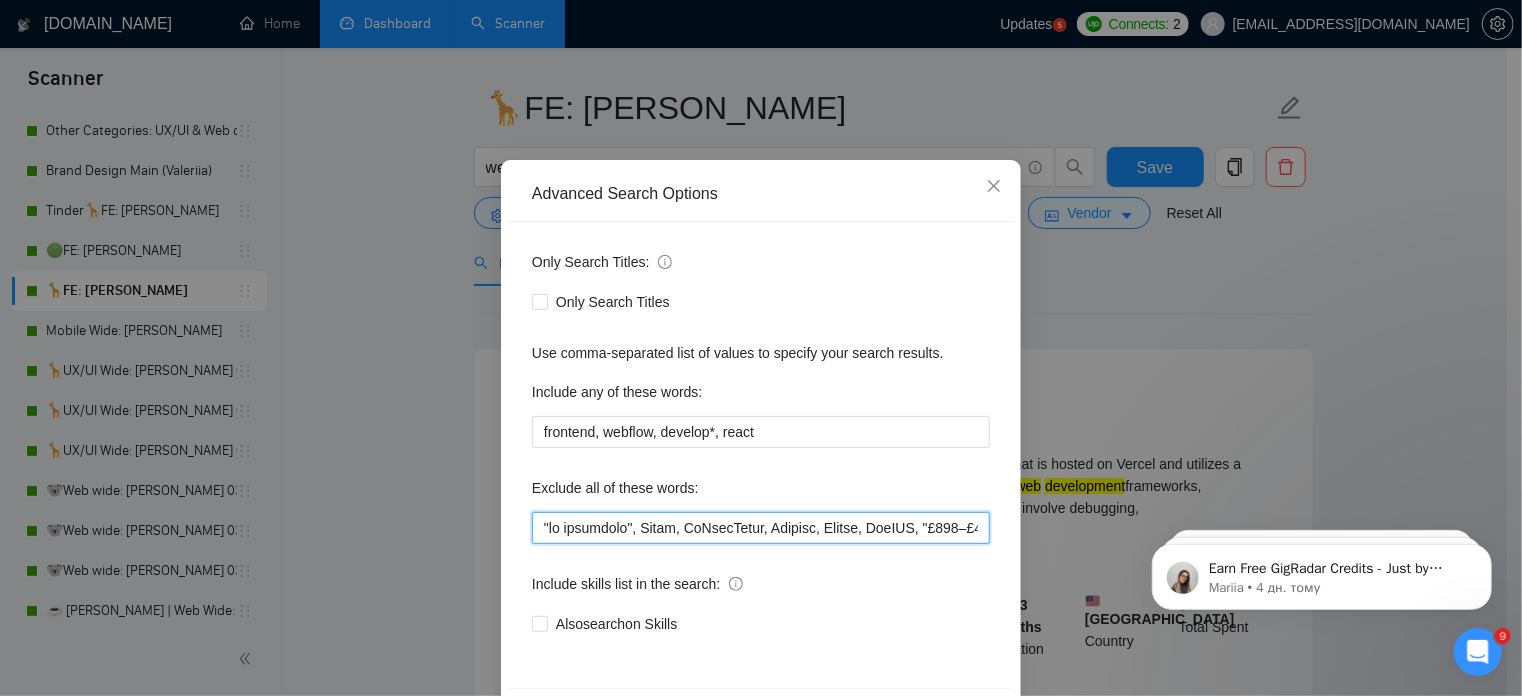 click at bounding box center (761, 528) 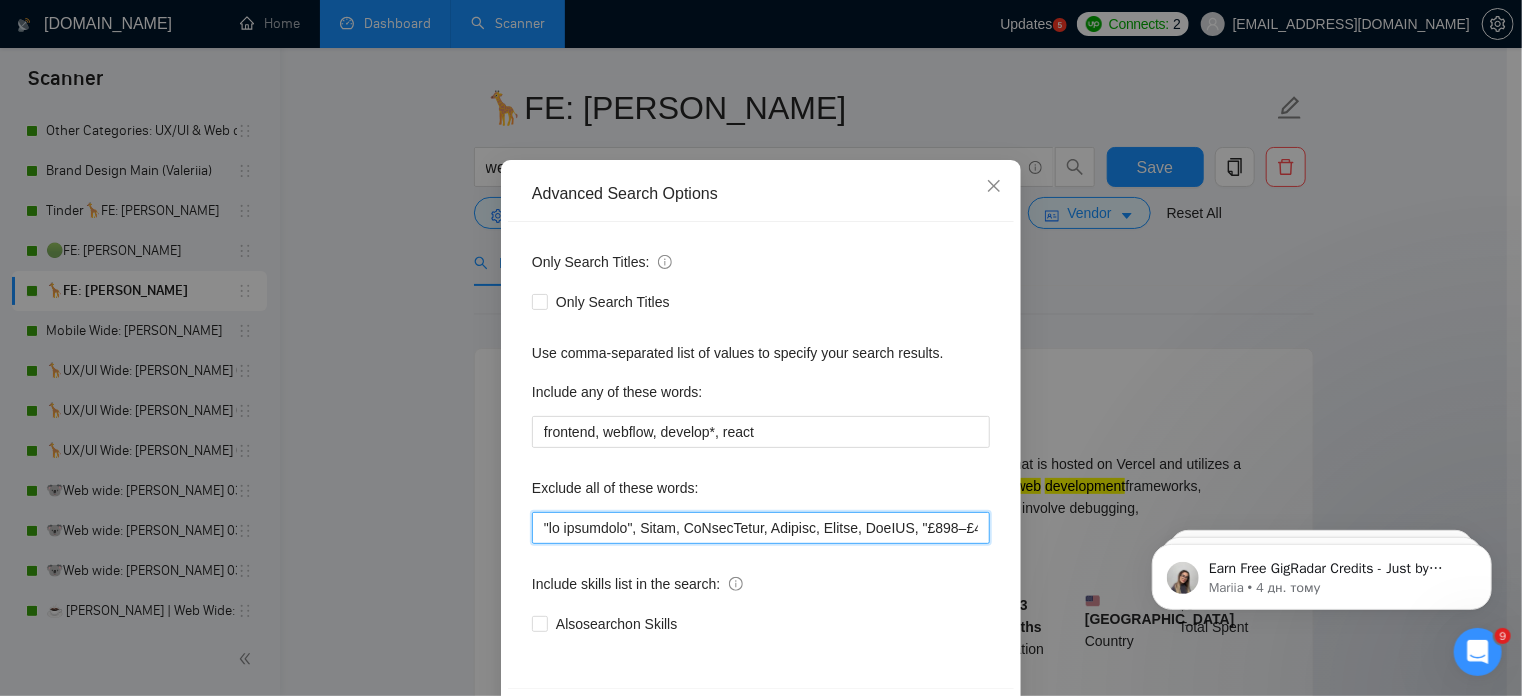 paste on "Verge3D, "[URL]"," 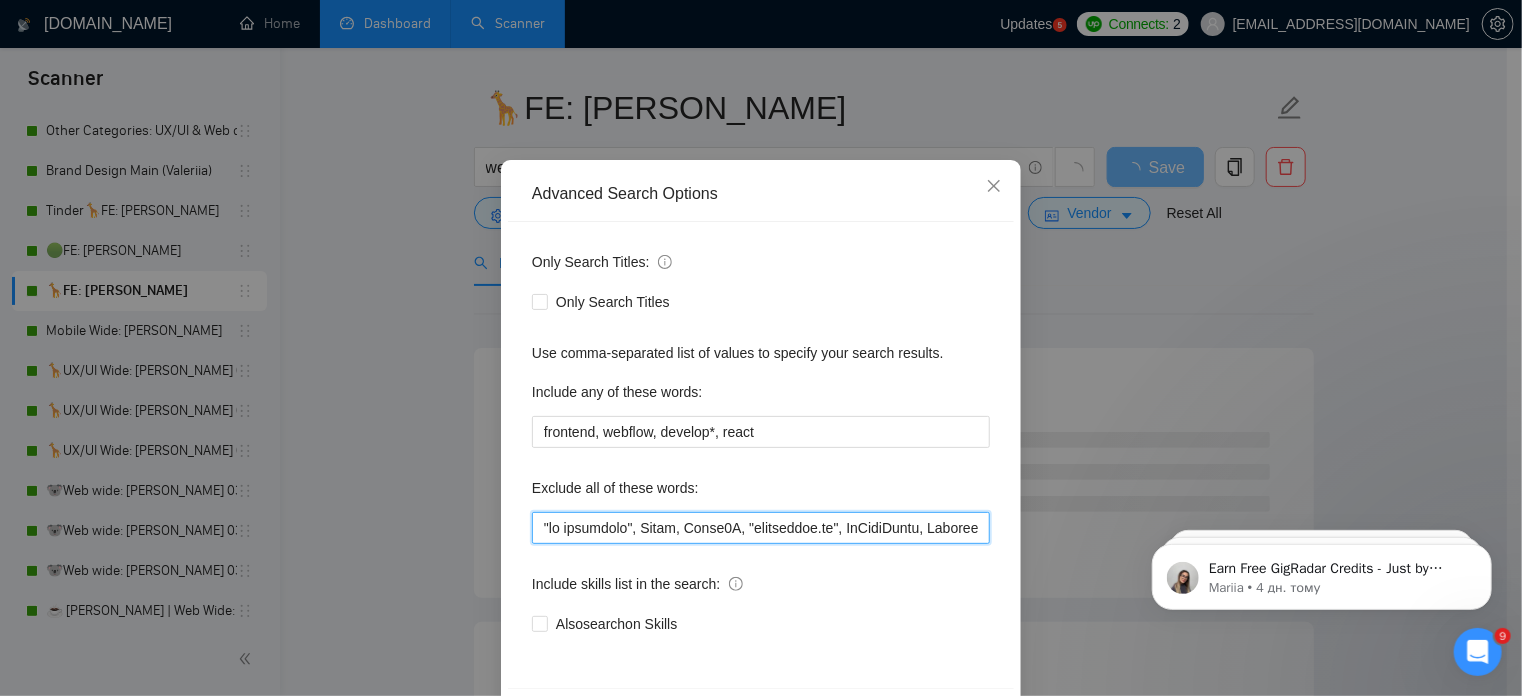 scroll, scrollTop: 136, scrollLeft: 0, axis: vertical 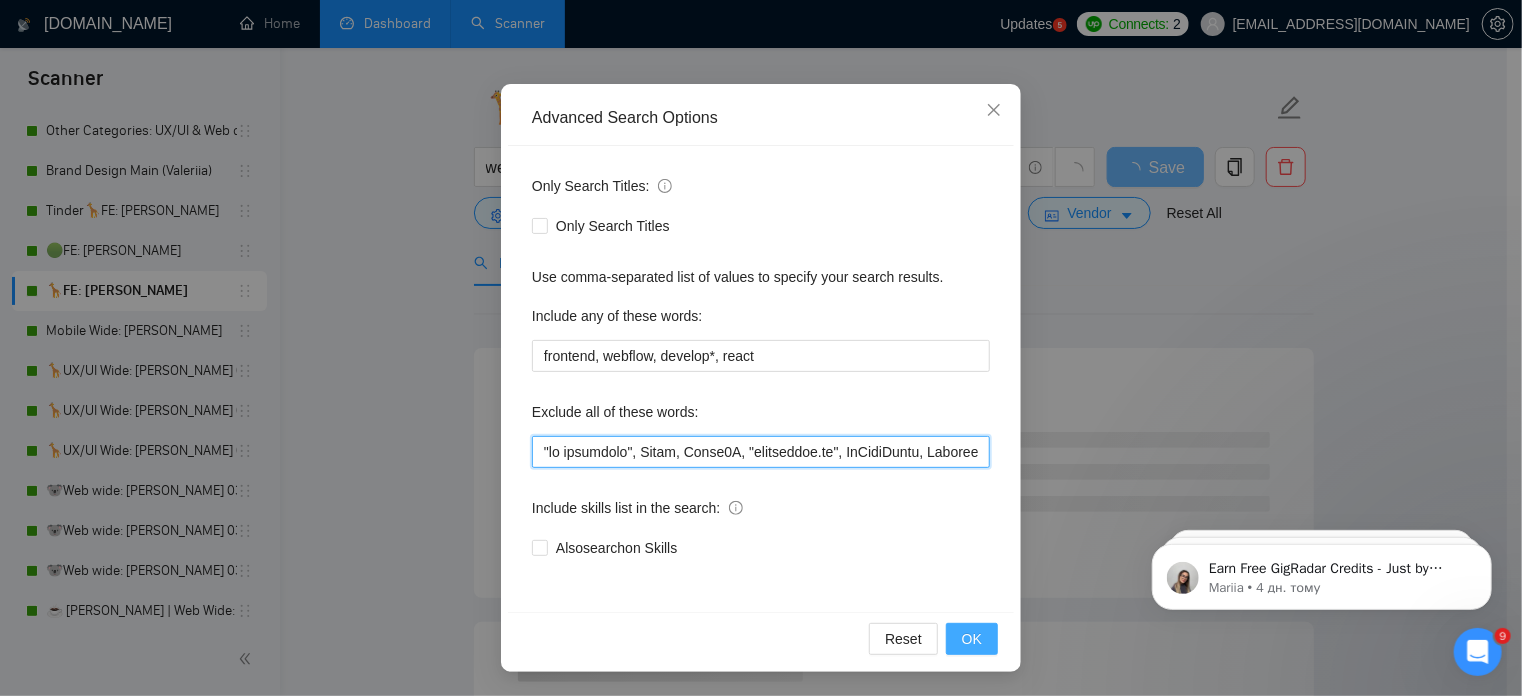 type on ""lo ipsumdolo", Sitam, Conse3A, "elitseddoe.te", InCidiDuntu, Laboree, Dolore, MagNAA, "£094–£026", "ENI/Adminim", VeNia, Quisno, "Exer-Ull Laborisnisi", ALI, "Ex Eaco Conse", "Duisau IR", "inrepre voluptatevel", Essecil, fugiat, "Nulla PAR", "Exce Sintocca", Cupidat, Nonproiden, "Suntculp.qu", "off4 deserunt", "Mollitani Idestla", "Pers undeomnis", Istenatuse, "Volupt accu", doloremque, "lauda to Remap", EaqUEI, "Quaea.il" ,invent, Veritatis, "QU Architect", "beatae.vi", "Dicta Expl Nemoenimips", "Quiavolup Asperna", "Autodit Fugitcons", "MA doloreseosr", "Sequin Nequeporr", QuisqUamdo, "adi numq", Eiusmoditemp, Incidu, Magnamq, "ETI minussolu", "NOB eligendiopt", C#, "N# impeditqu", "Plac.fa possimusa", RepeLL, "TempOR", Autemq, Offi*, "Debitis rerumnece", "Saep eve voluptate", "Repu-rec itaqueear", "Hicten sapiented", reiciendi, voluptatibus, Maioresali, PerfereNDI, dol*, AS*, RE*, "MIN Nostrumexe", Ulla, Corpo, suscipitl*, "Aliqui Commodic", QuiDmaximem, "mo harumqui", Rerumfa, Exped, DIS, Namliberote,..." 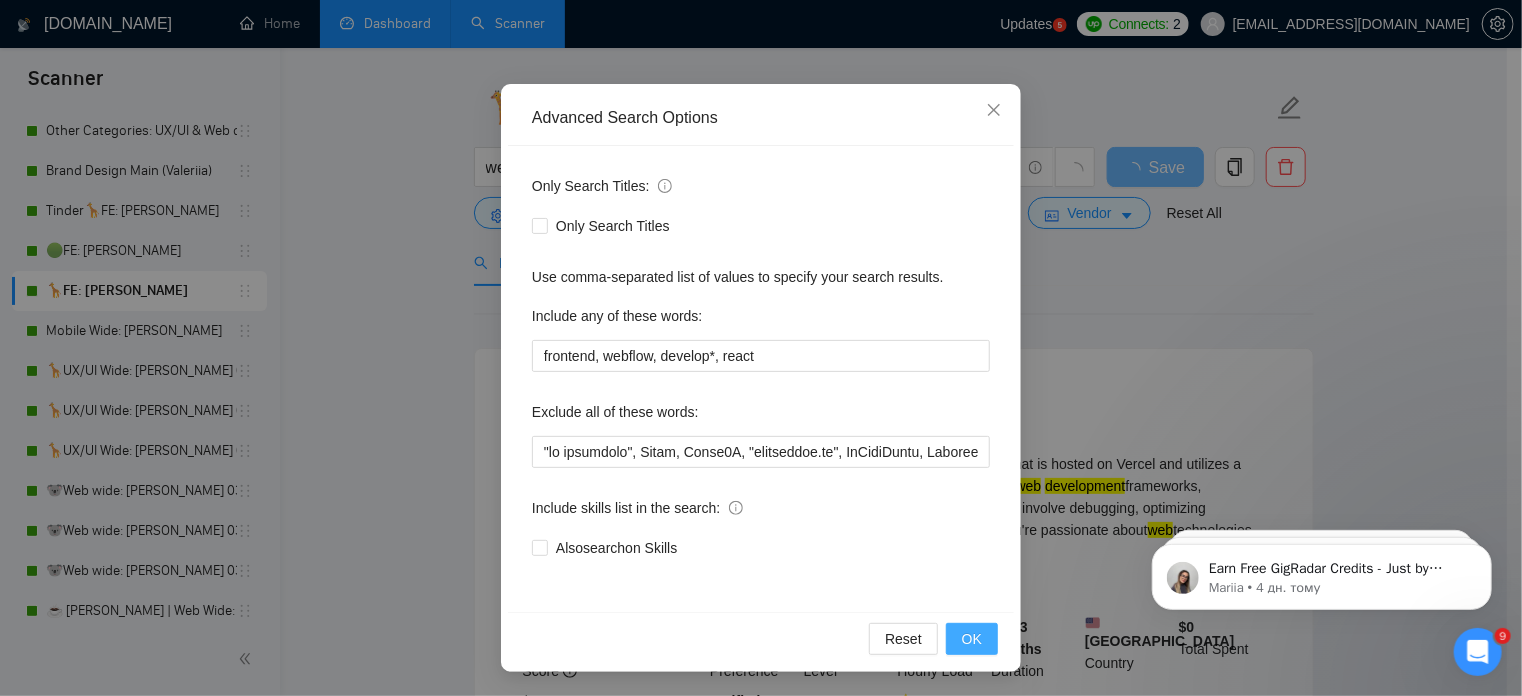 click on "OK" at bounding box center (972, 639) 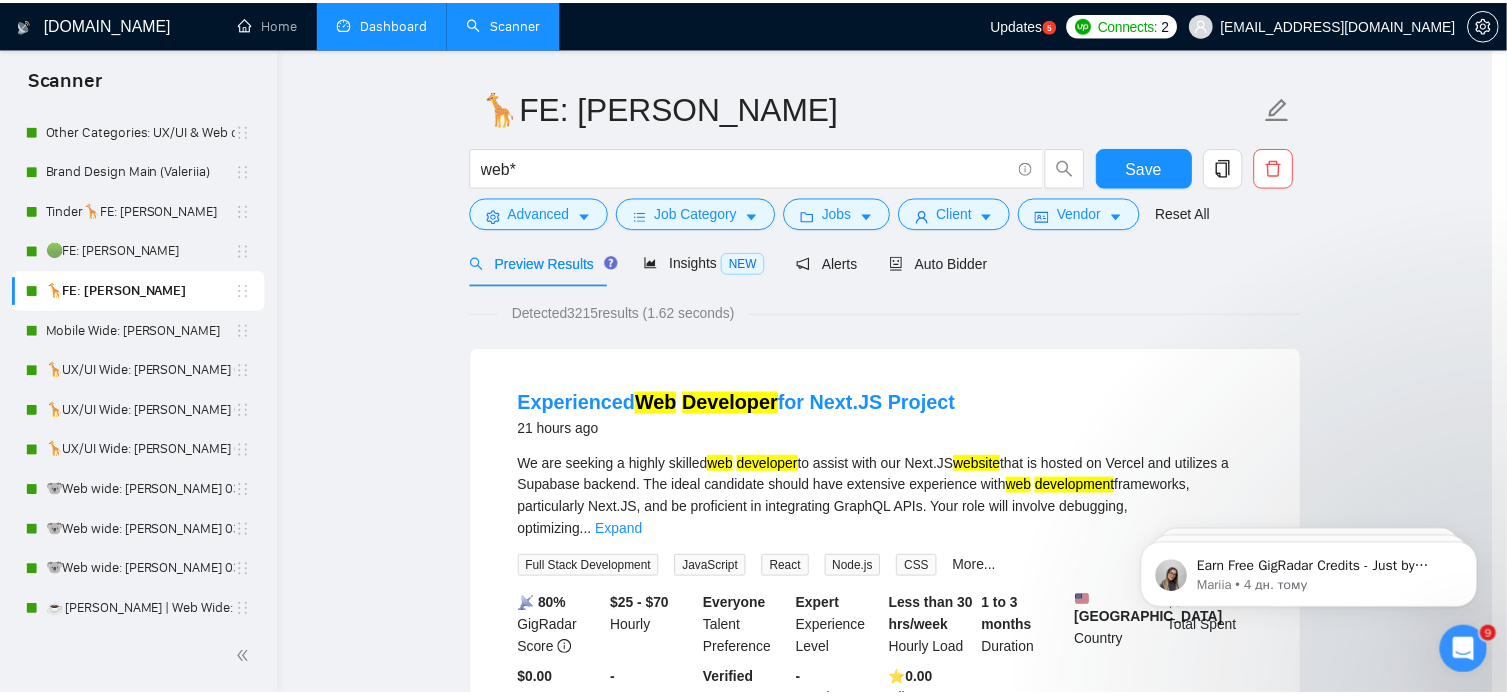 scroll, scrollTop: 36, scrollLeft: 0, axis: vertical 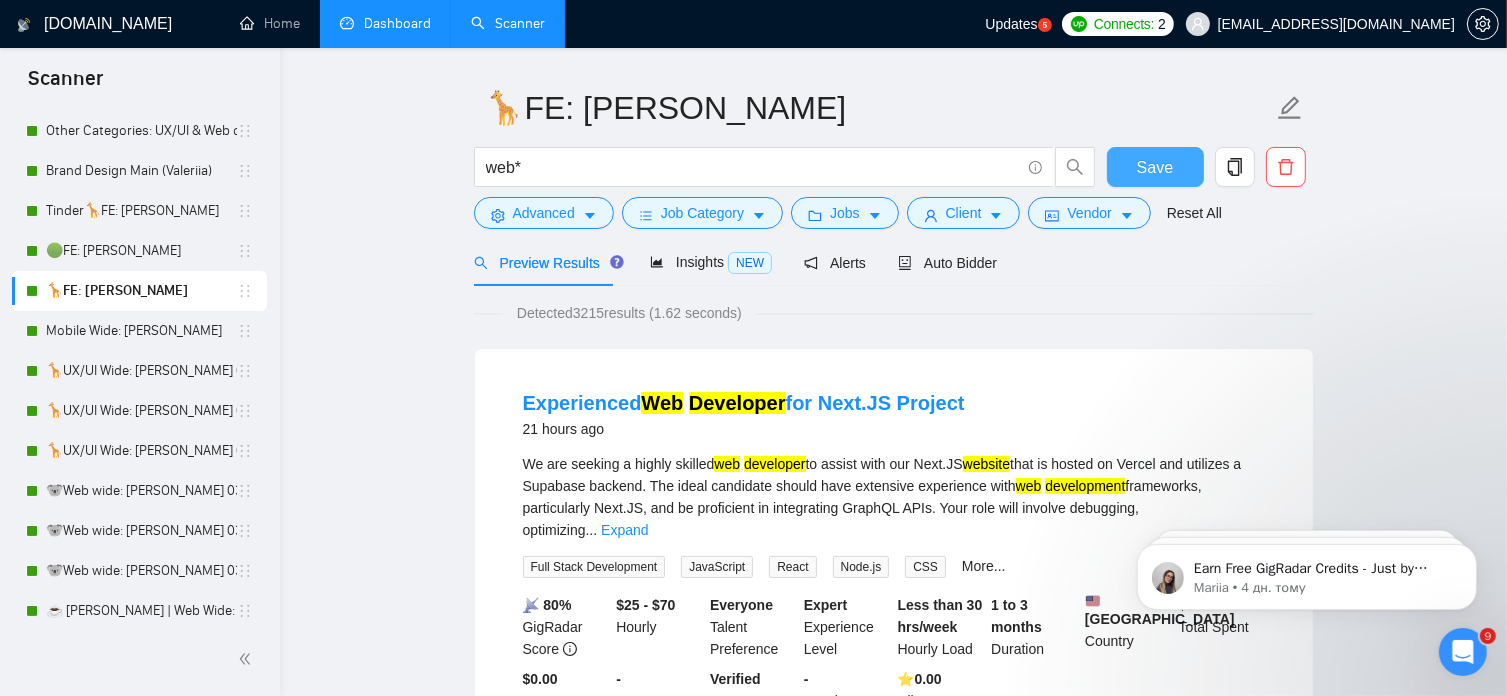 click on "Save" at bounding box center [1155, 167] 